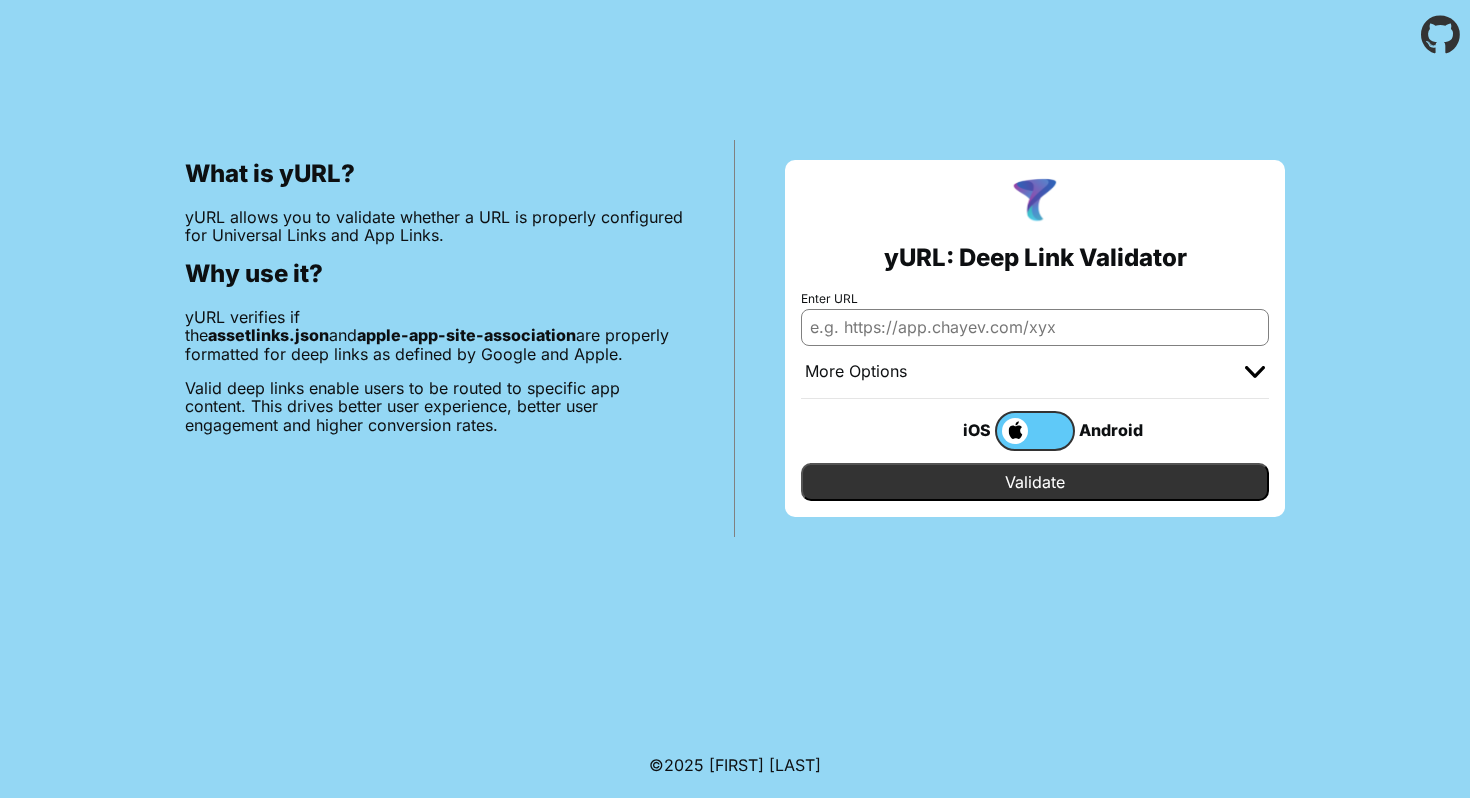 scroll, scrollTop: 0, scrollLeft: 0, axis: both 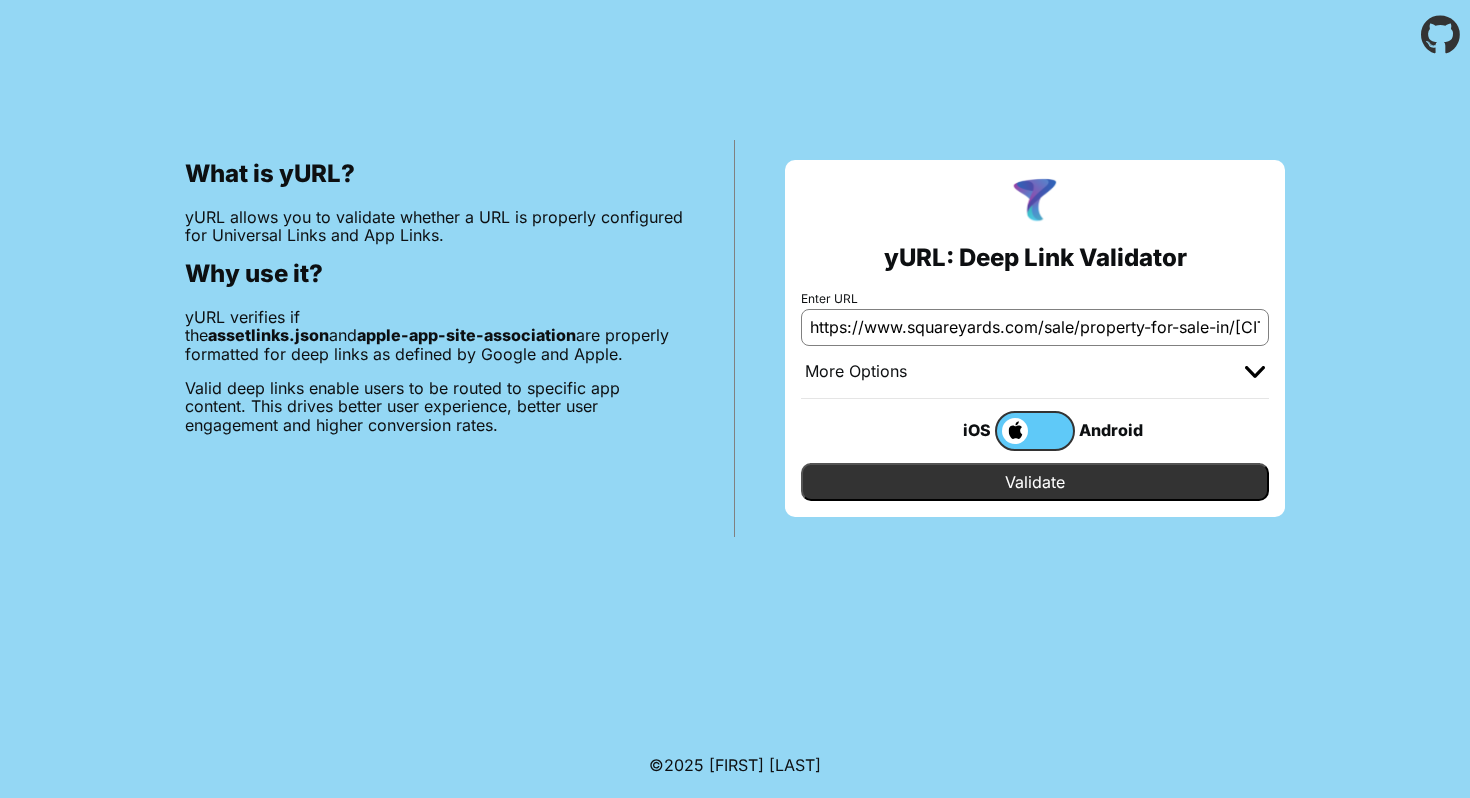 click on "Validate" at bounding box center (1035, 482) 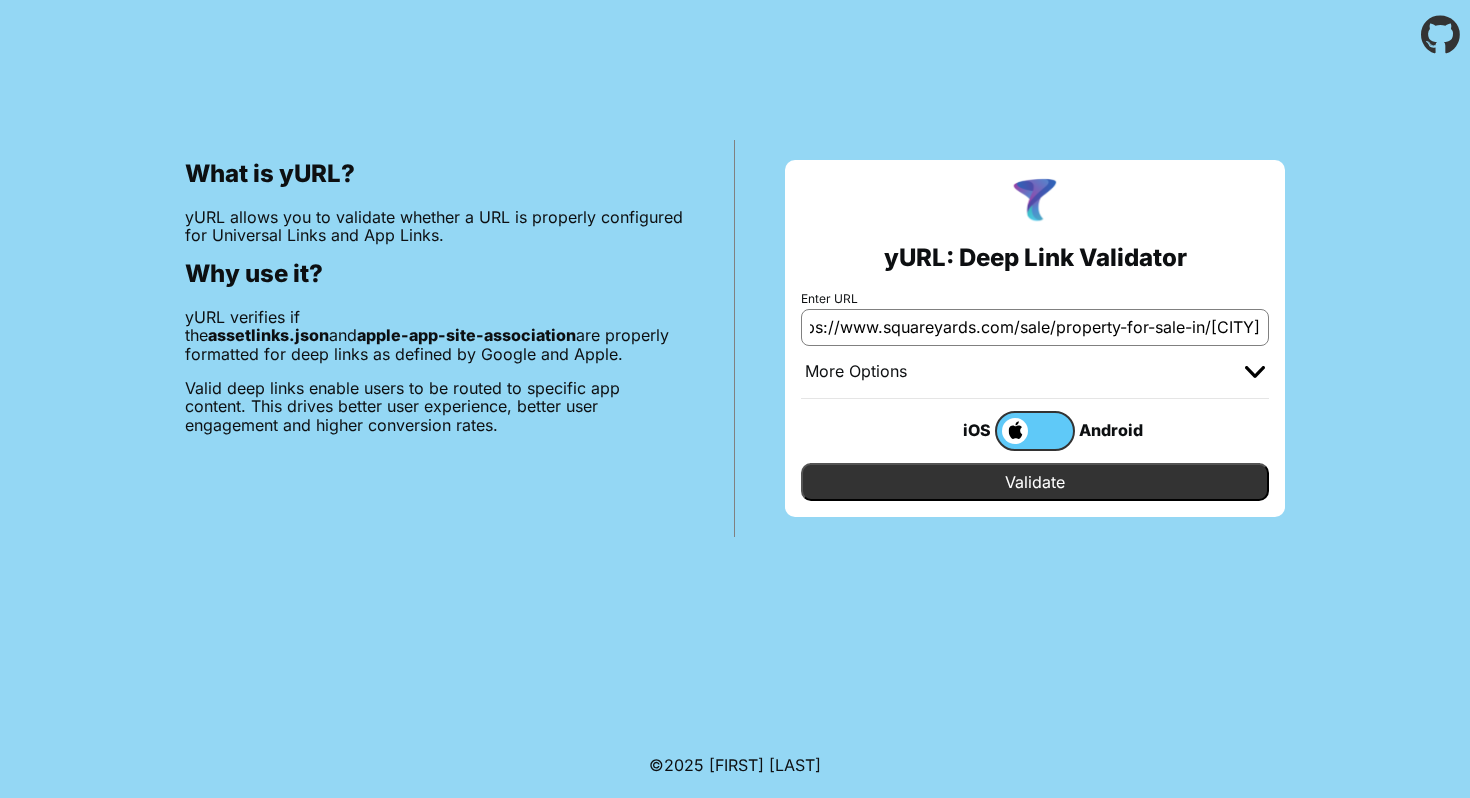 click on "https://www.squareyards.com/sale/property-for-sale-in-gurgoan&sort_key=newest" at bounding box center (1035, 327) 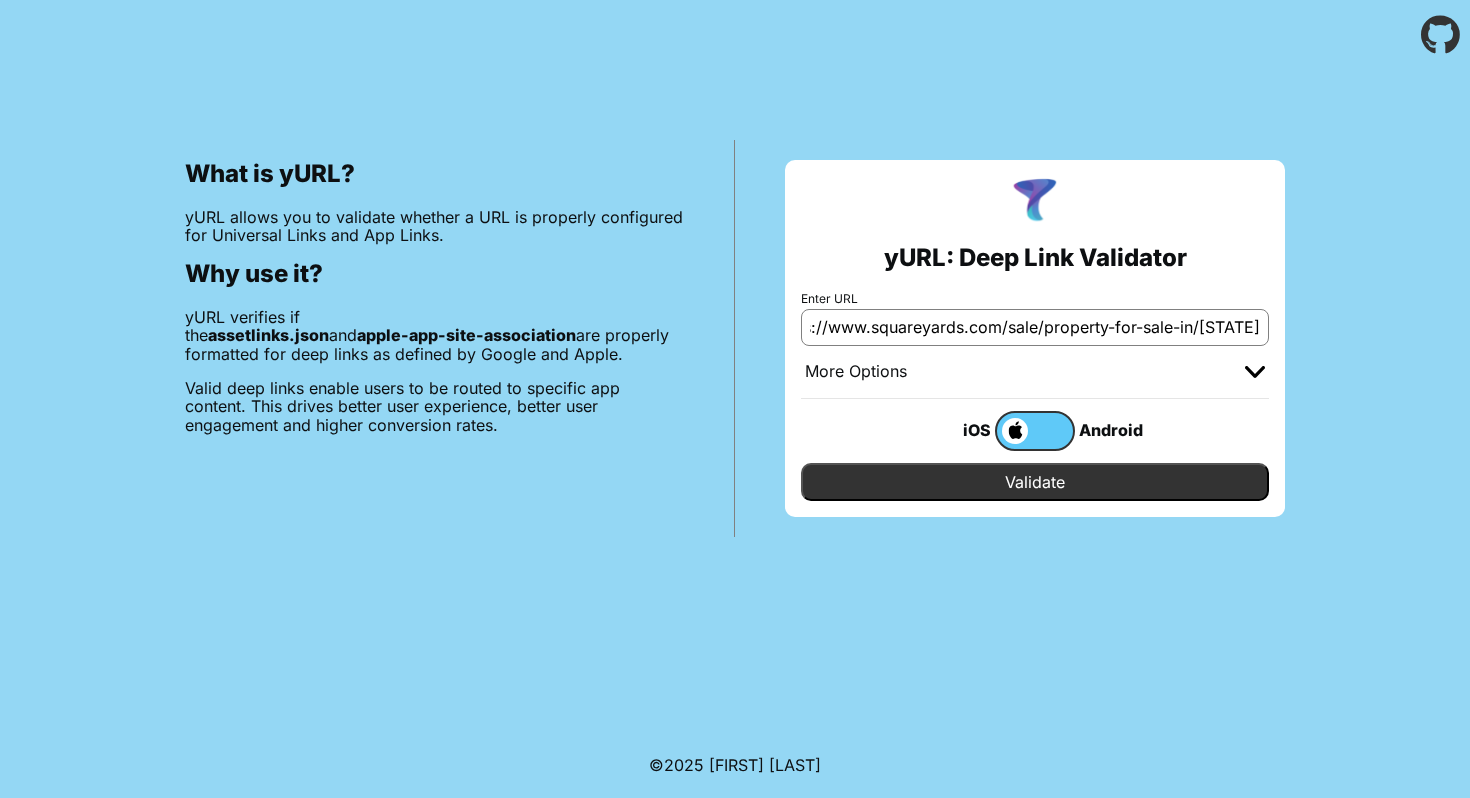 scroll, scrollTop: 0, scrollLeft: 128, axis: horizontal 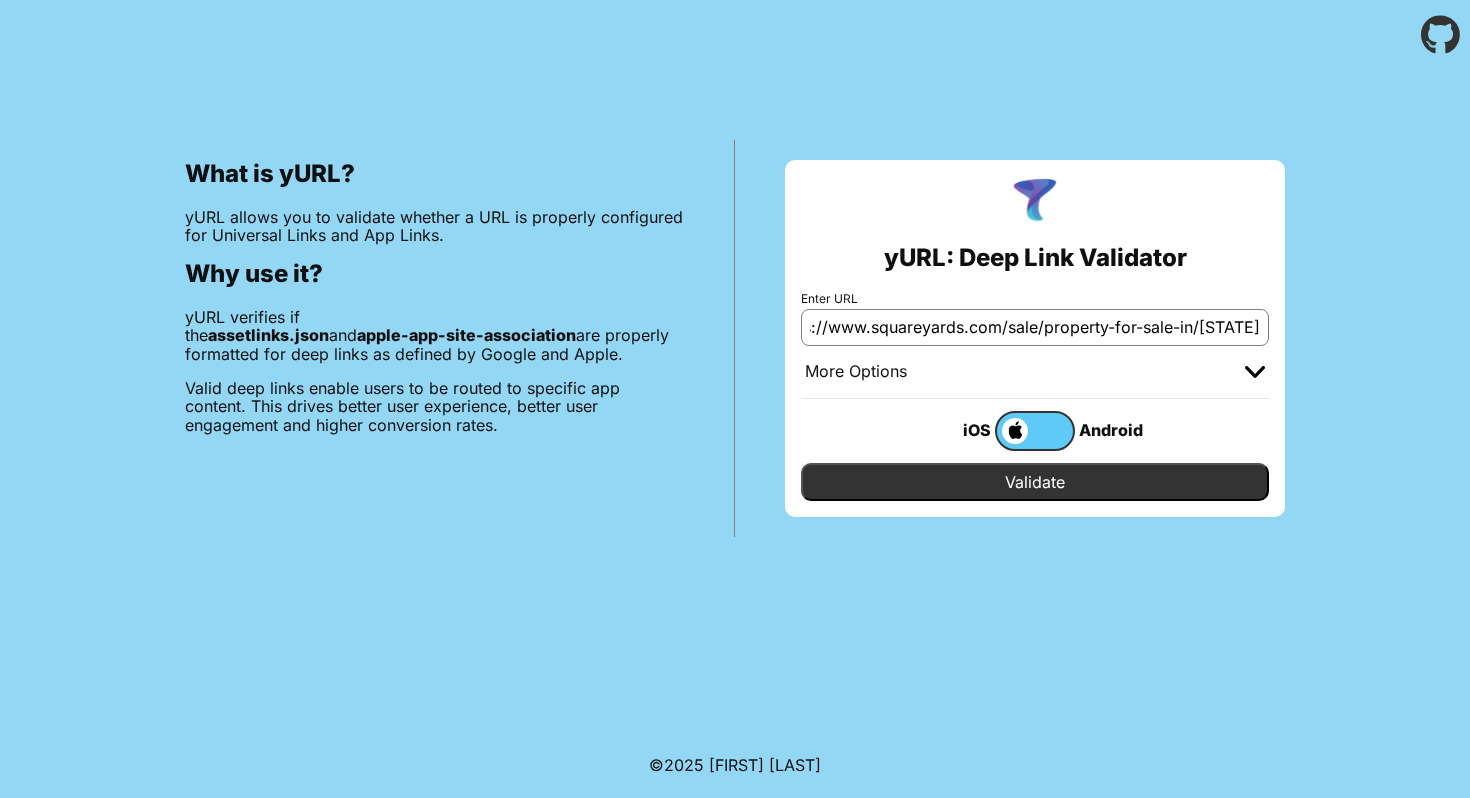 type on "https://www.squareyards.com/sale/property-for-sale-in-Delhi&sort_key=newest" 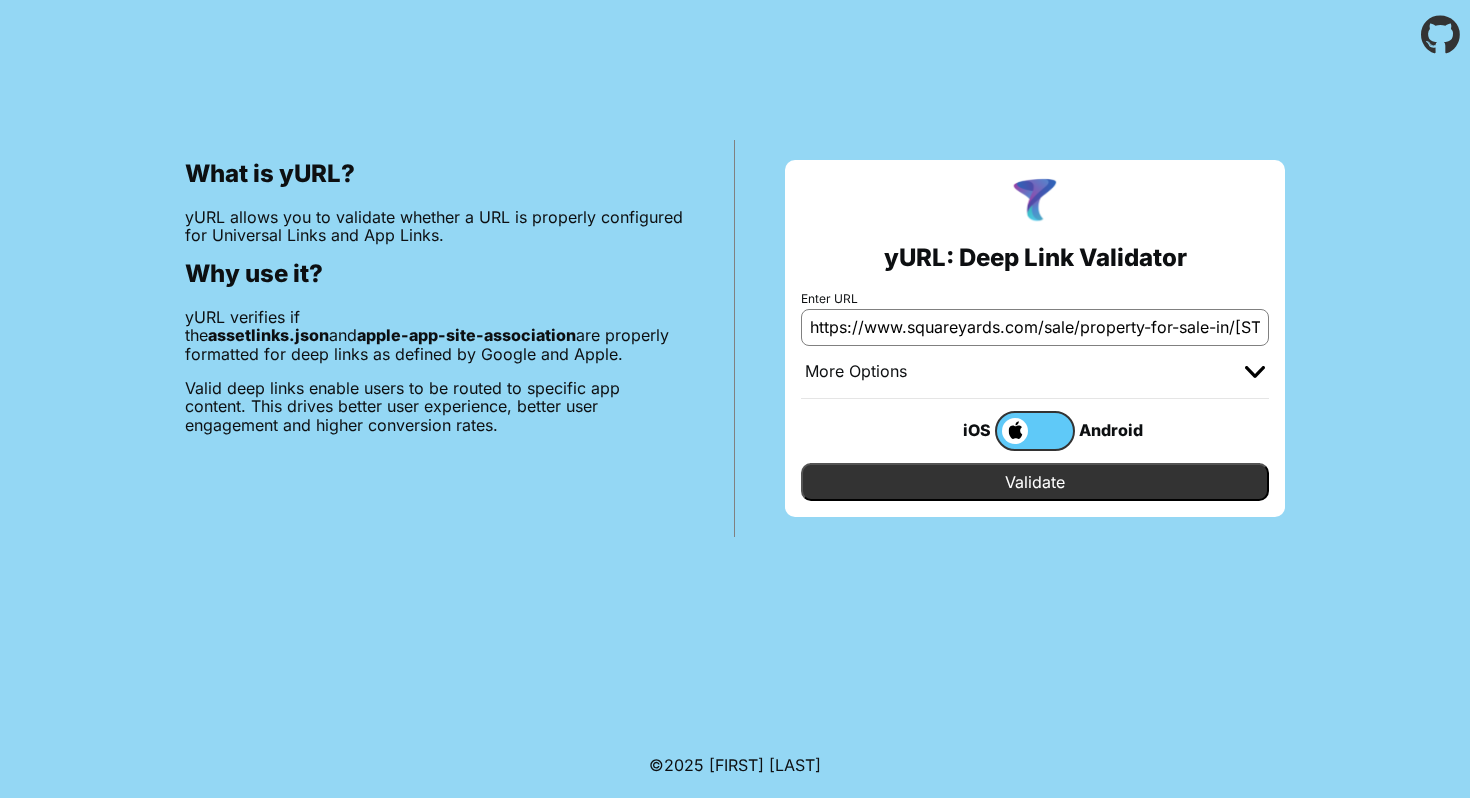 click on "Validate" at bounding box center (1035, 482) 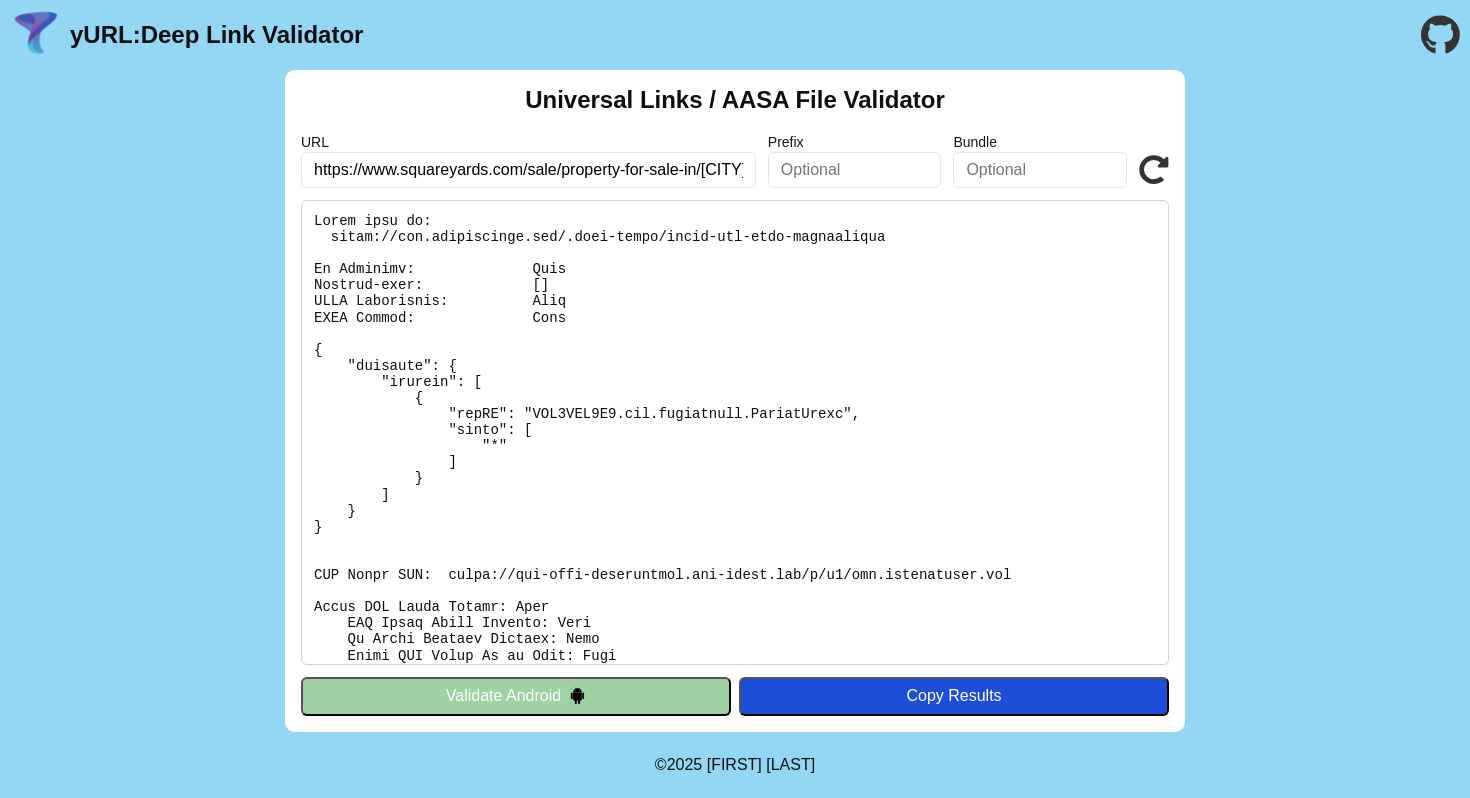 scroll, scrollTop: 0, scrollLeft: 0, axis: both 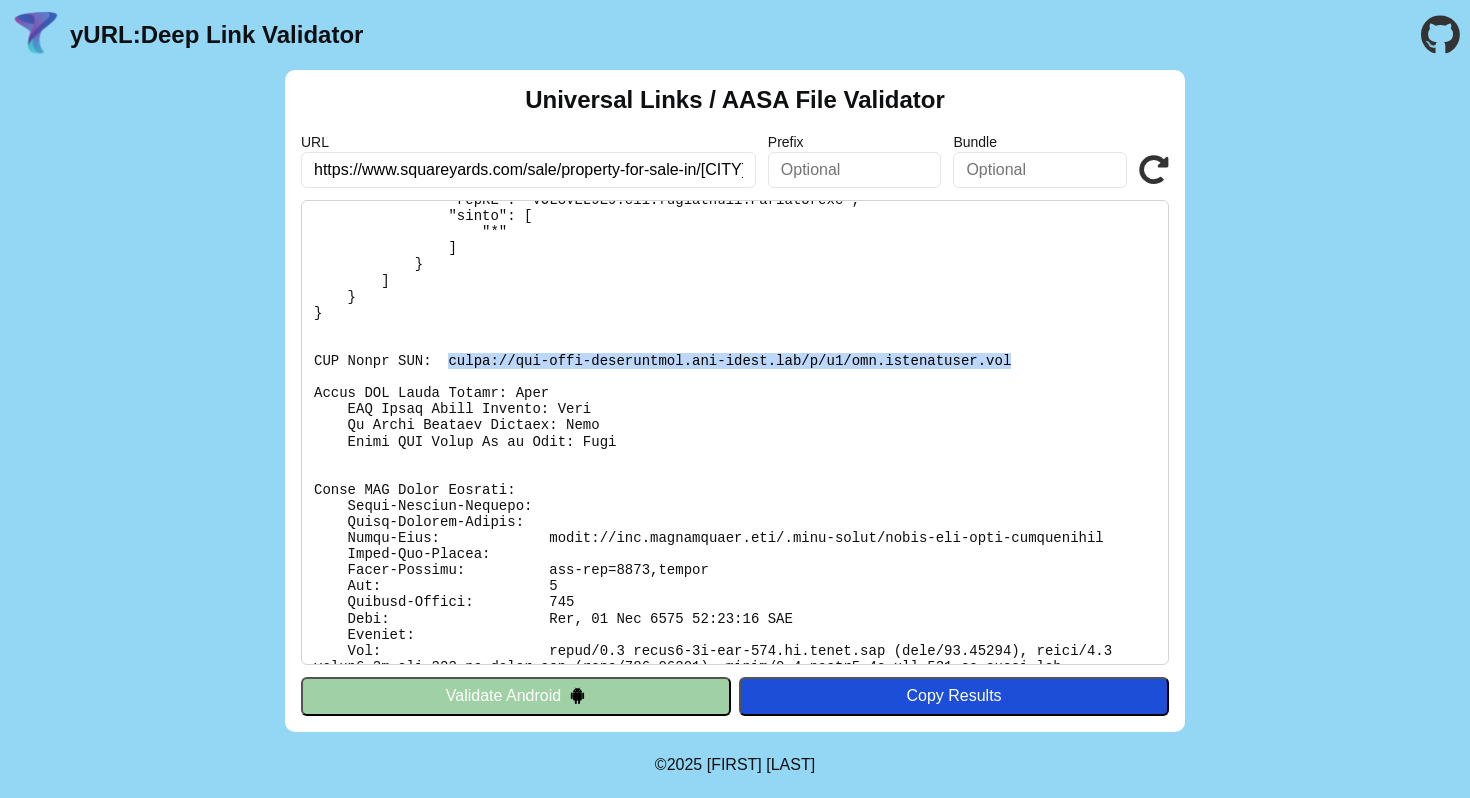 drag, startPoint x: 450, startPoint y: 360, endPoint x: 1051, endPoint y: 366, distance: 601.02997 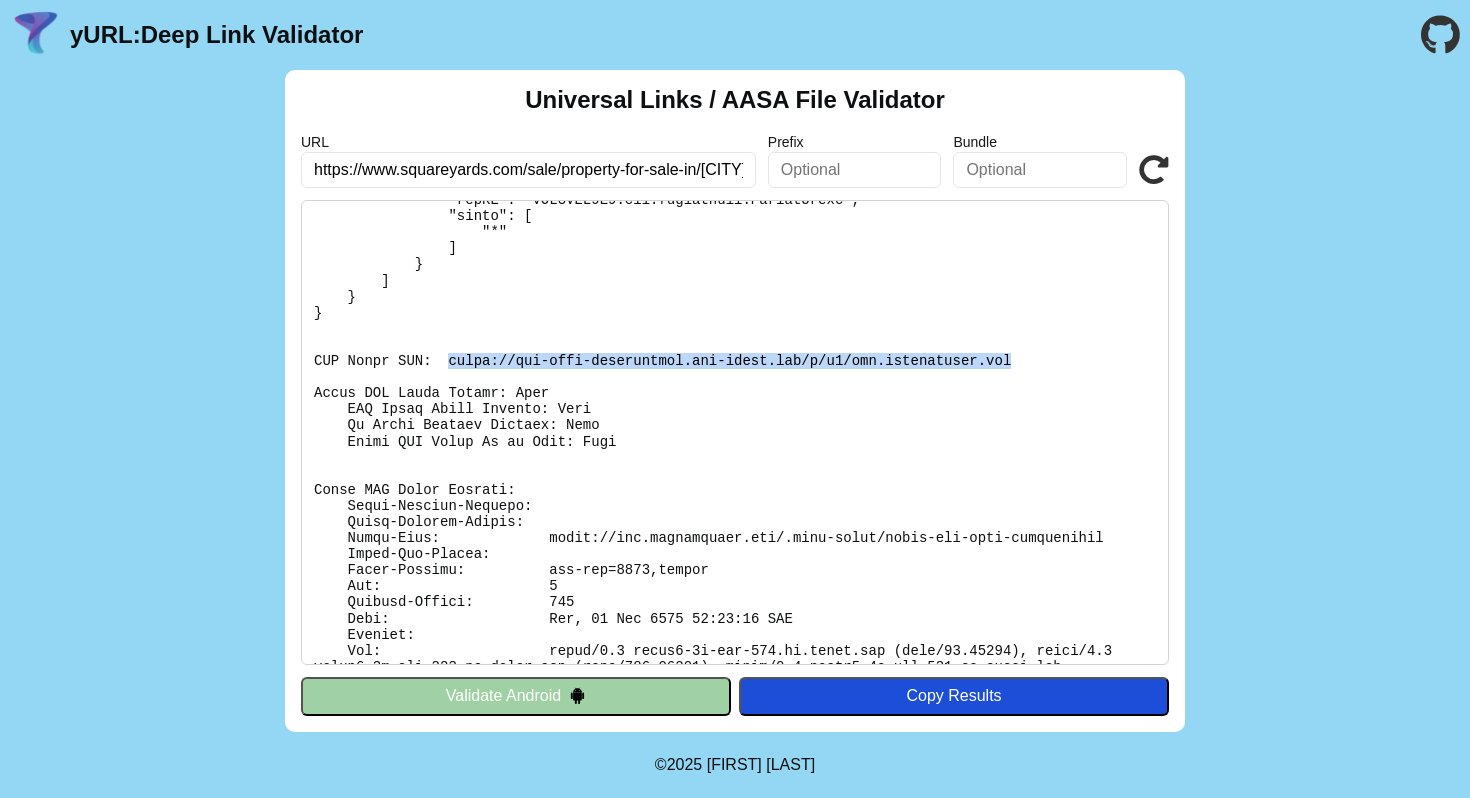click at bounding box center (735, 432) 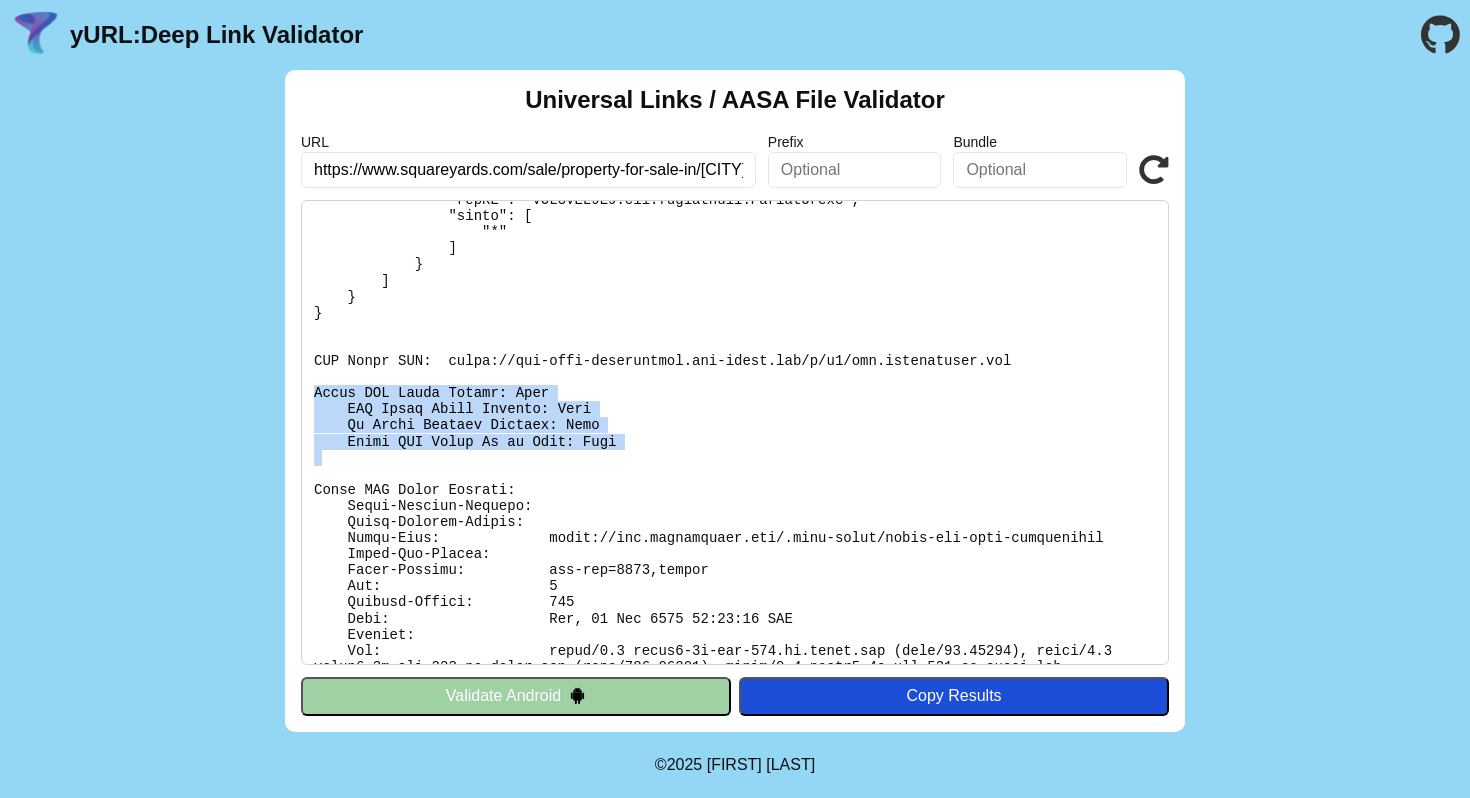 drag, startPoint x: 317, startPoint y: 392, endPoint x: 587, endPoint y: 469, distance: 280.765 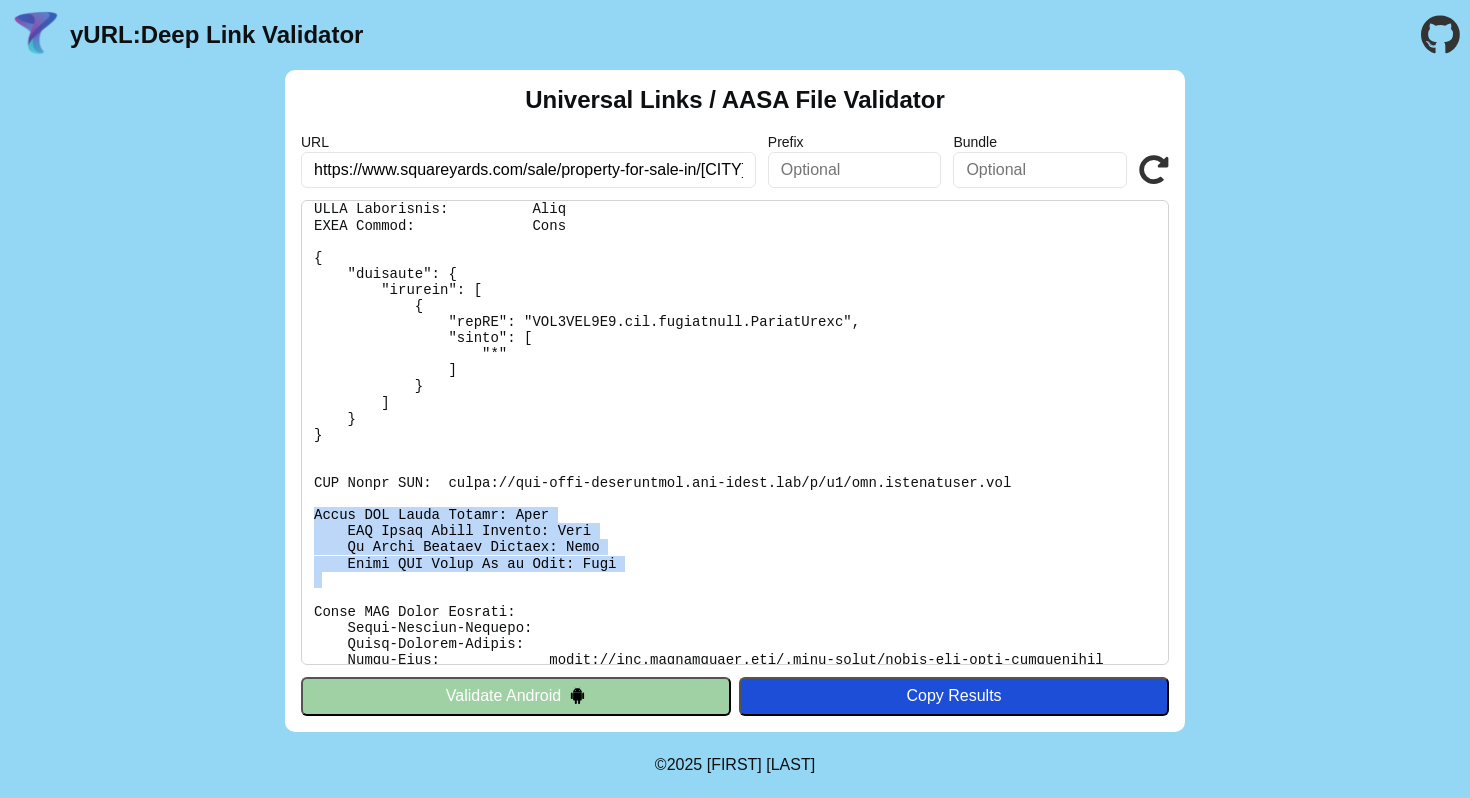 scroll, scrollTop: 0, scrollLeft: 0, axis: both 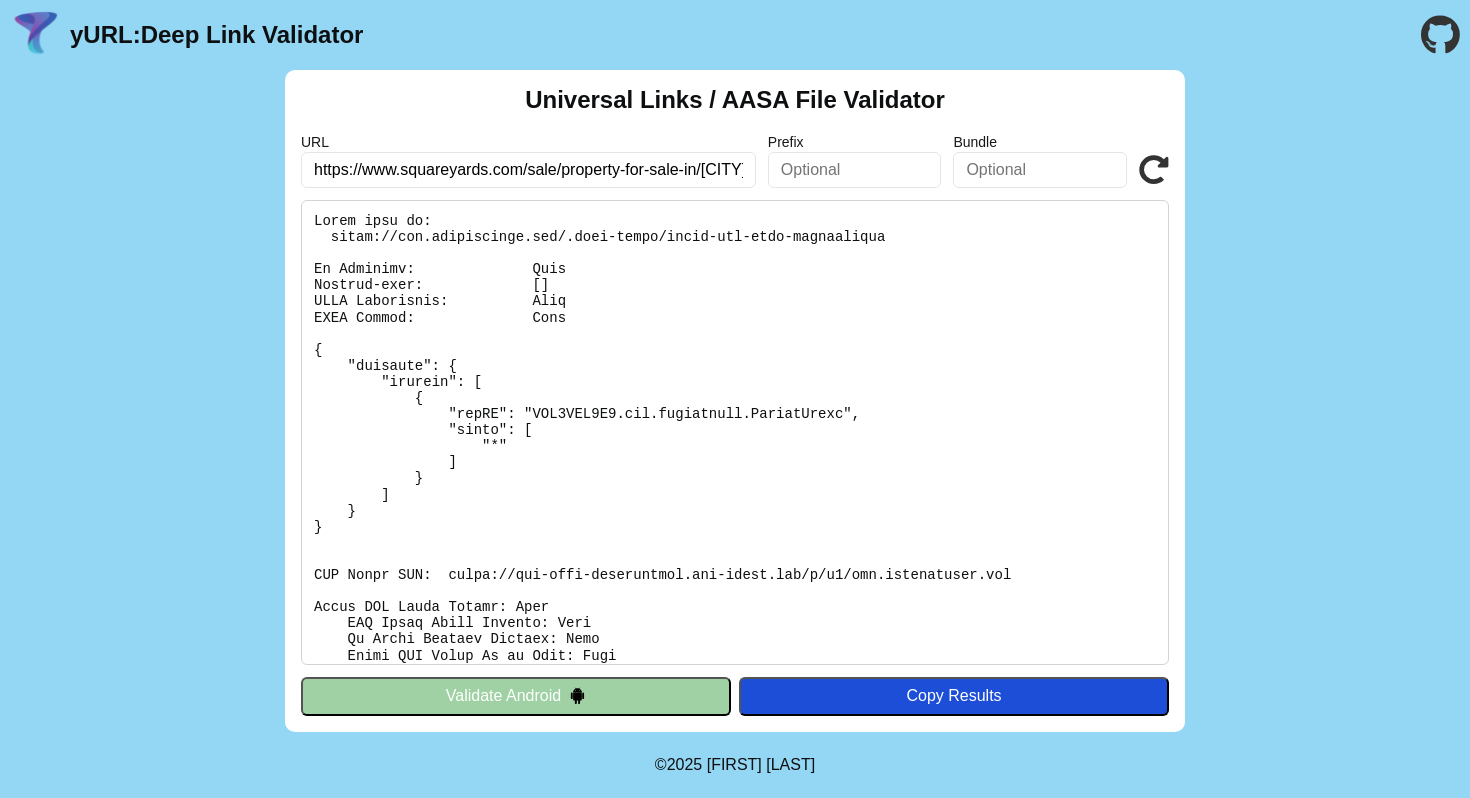 drag, startPoint x: 530, startPoint y: 174, endPoint x: 644, endPoint y: 174, distance: 114 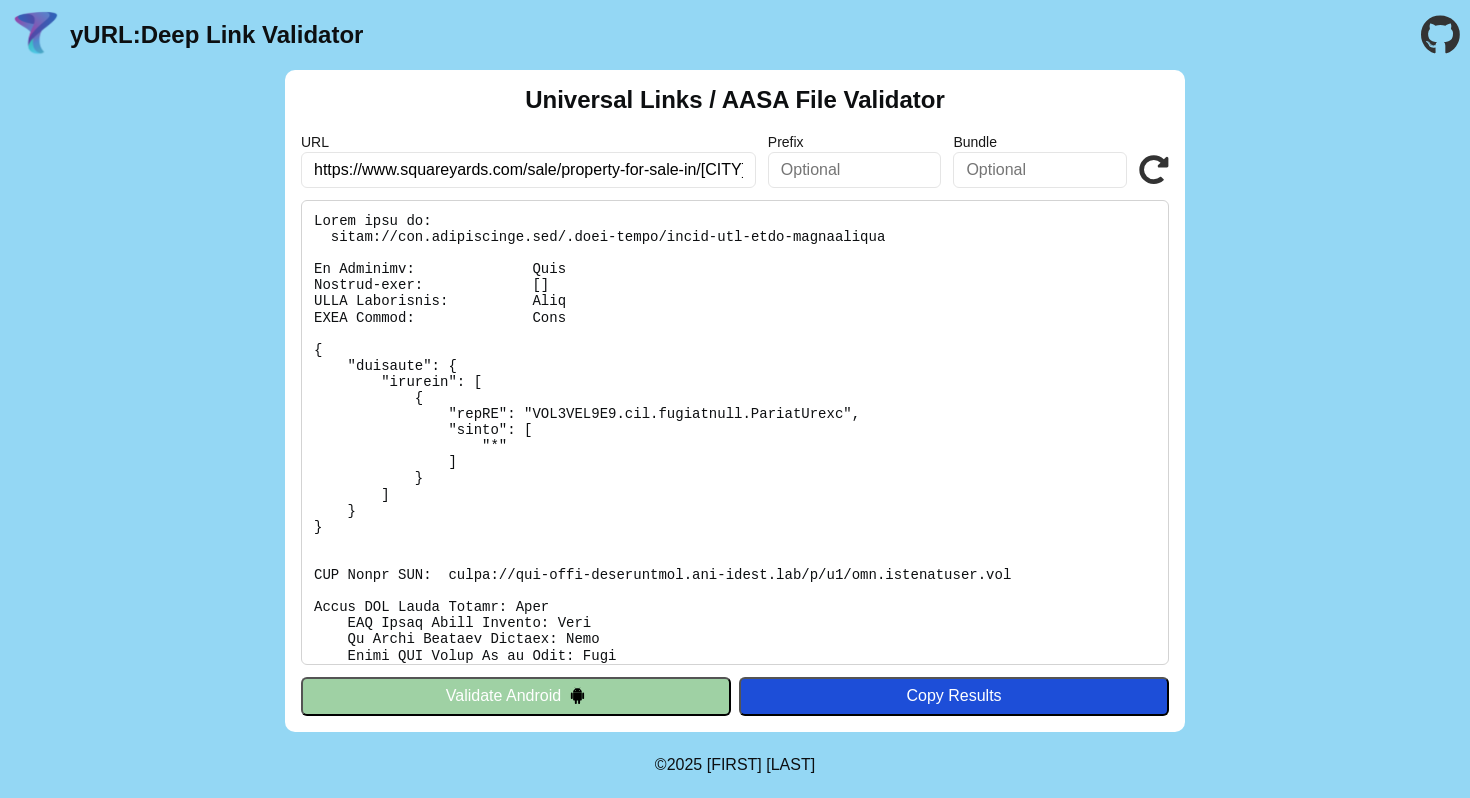click on "https://www.squareyards.com/sale/property-for-sale-in-gurgoan&sort_key=newest" at bounding box center [528, 170] 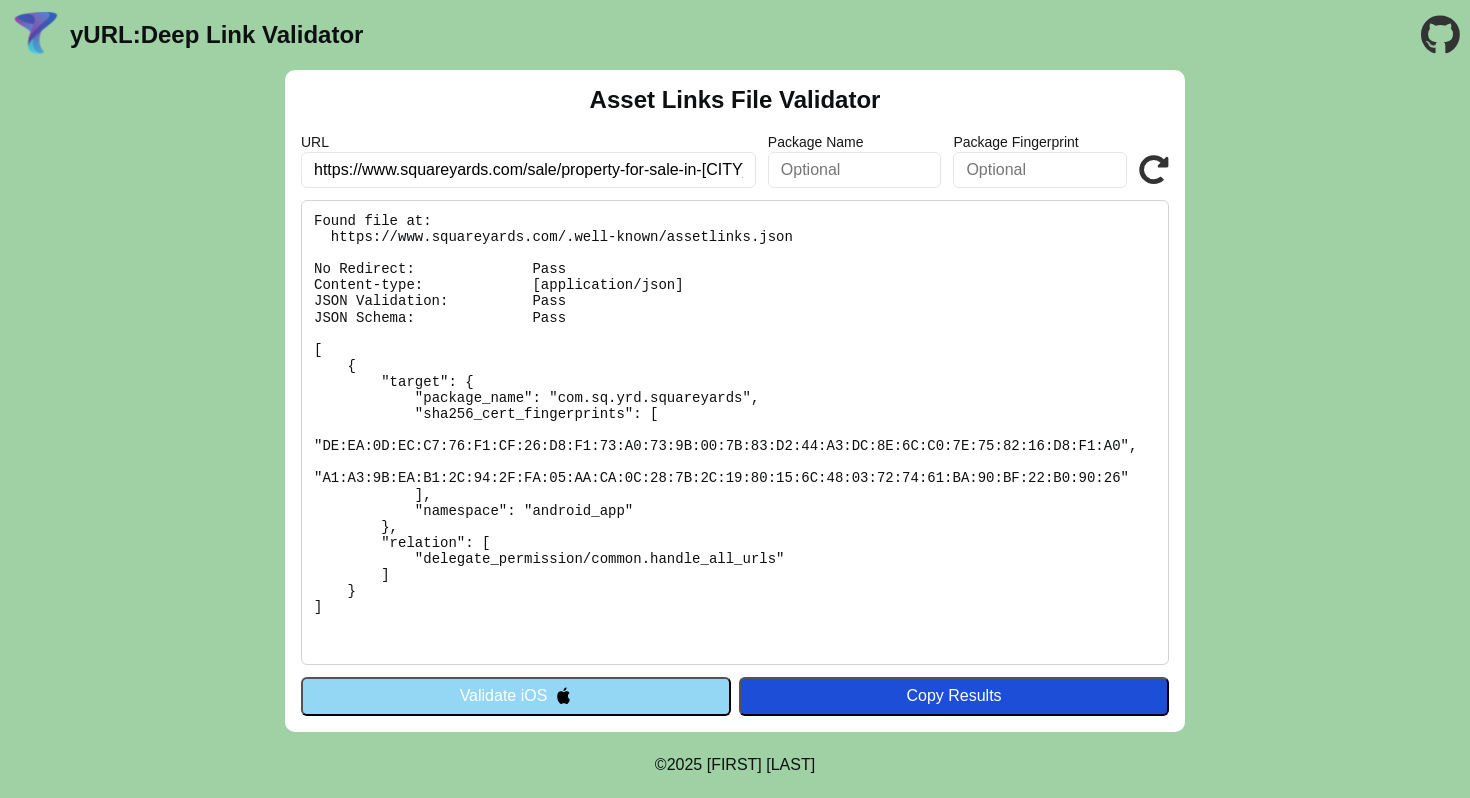 scroll, scrollTop: 0, scrollLeft: 0, axis: both 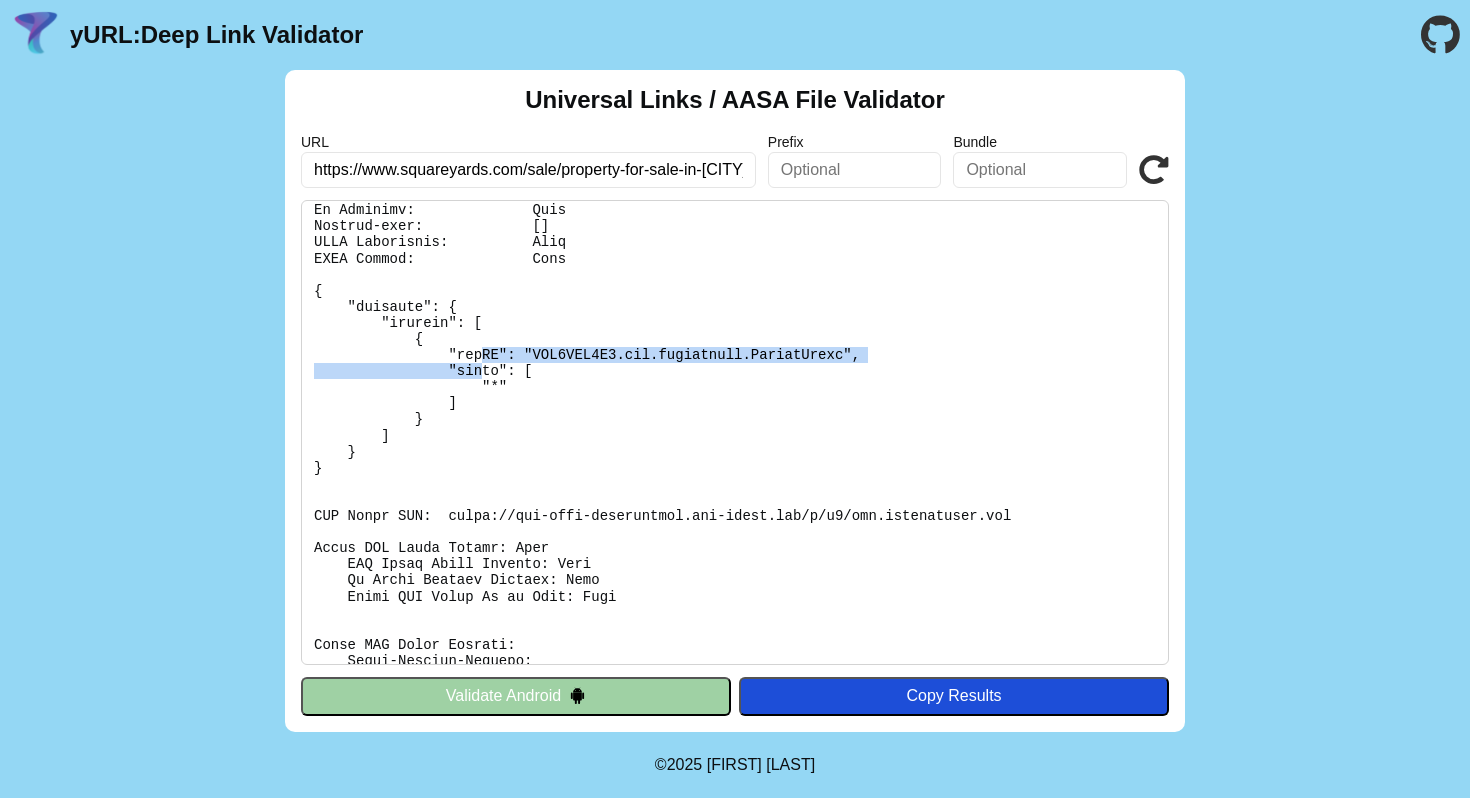 click at bounding box center [735, 432] 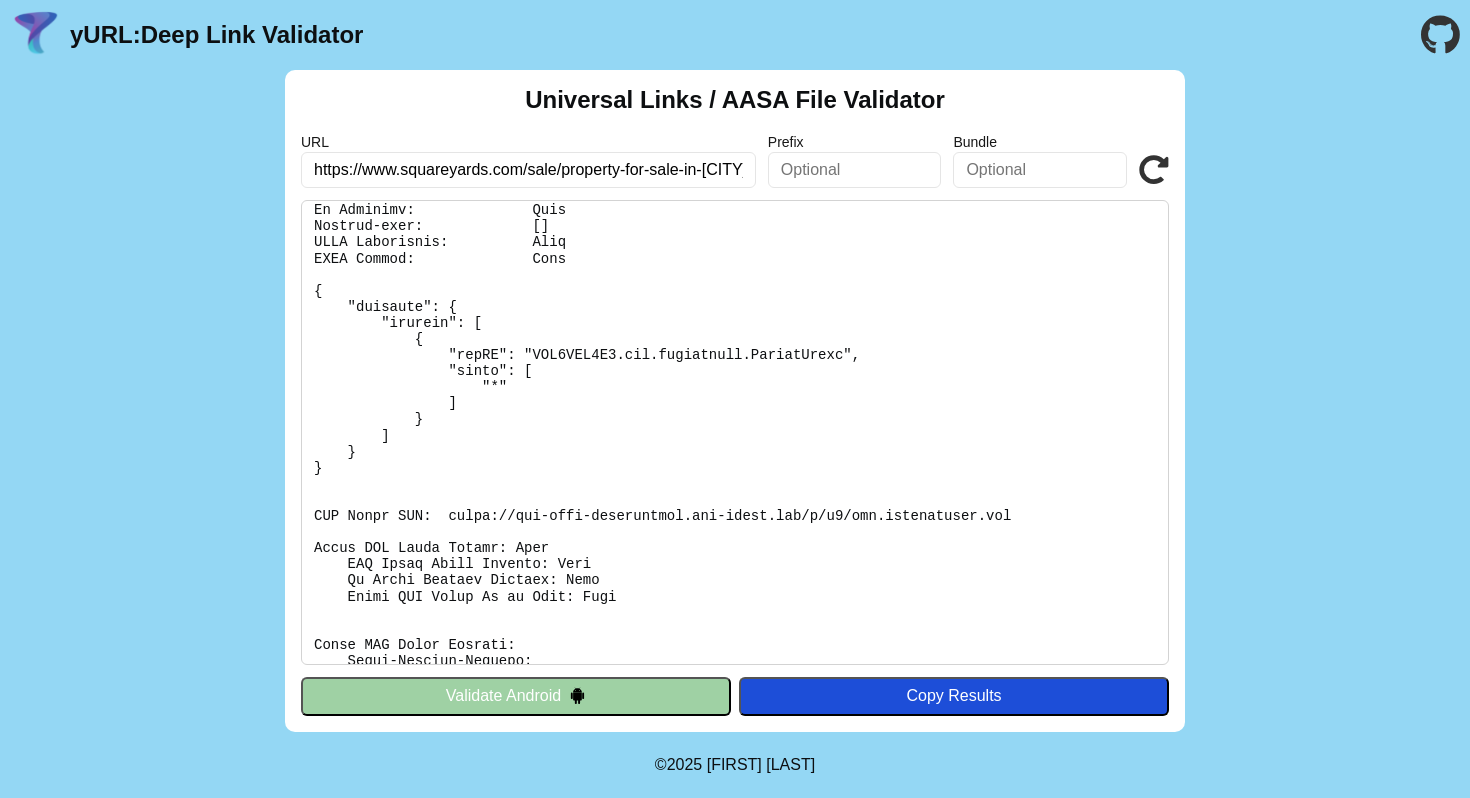 click at bounding box center [735, 432] 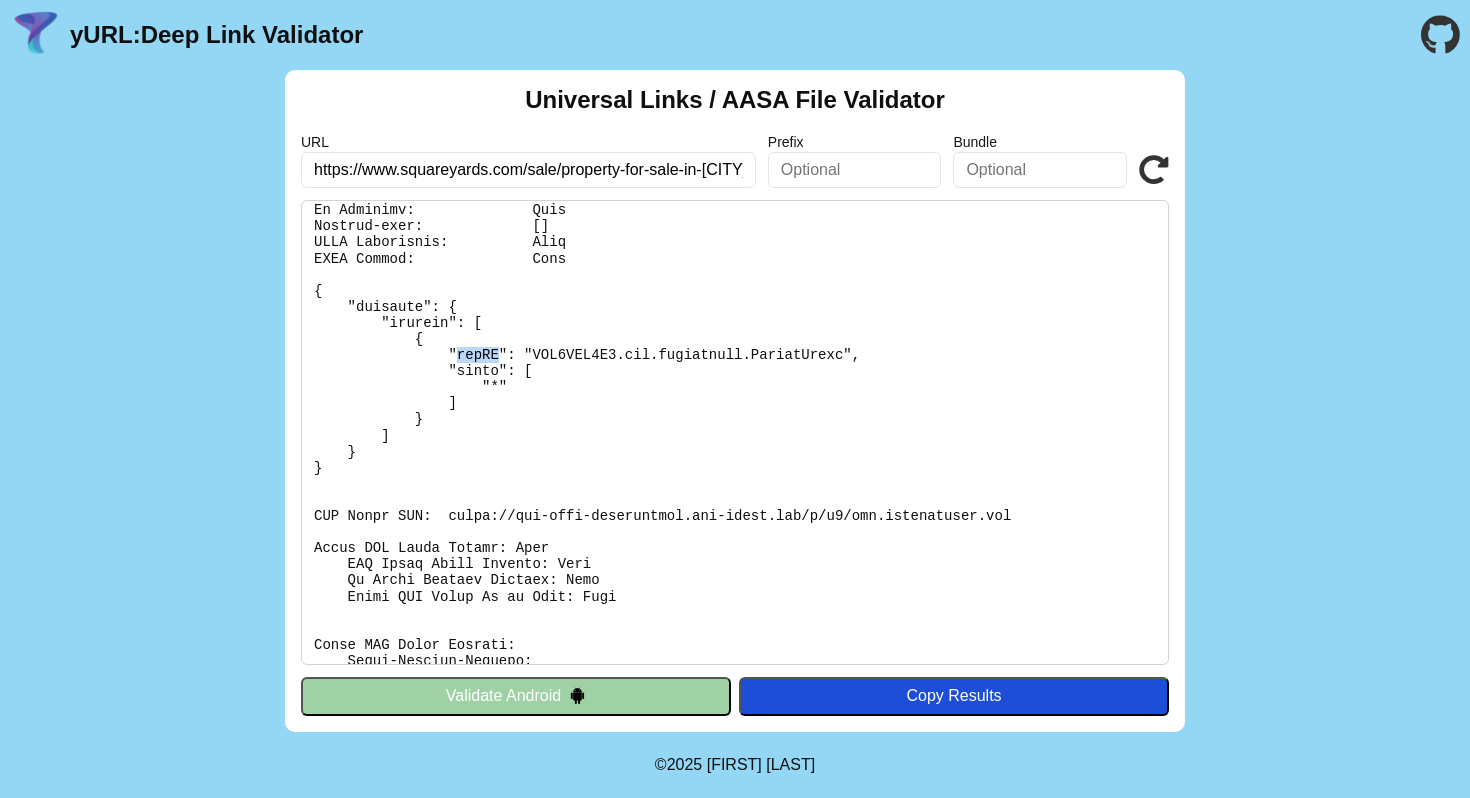 click at bounding box center [735, 432] 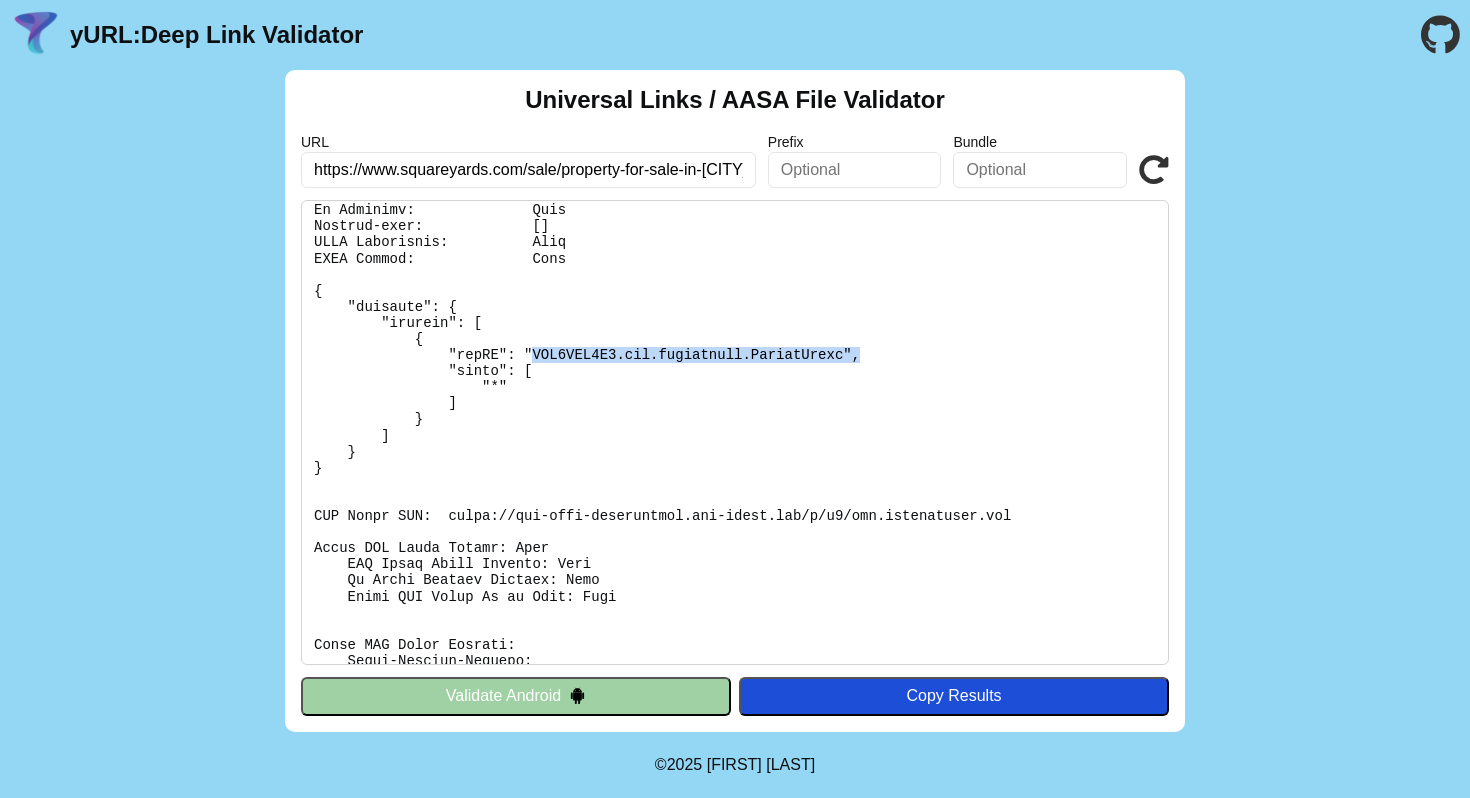 drag, startPoint x: 533, startPoint y: 357, endPoint x: 862, endPoint y: 355, distance: 329.00607 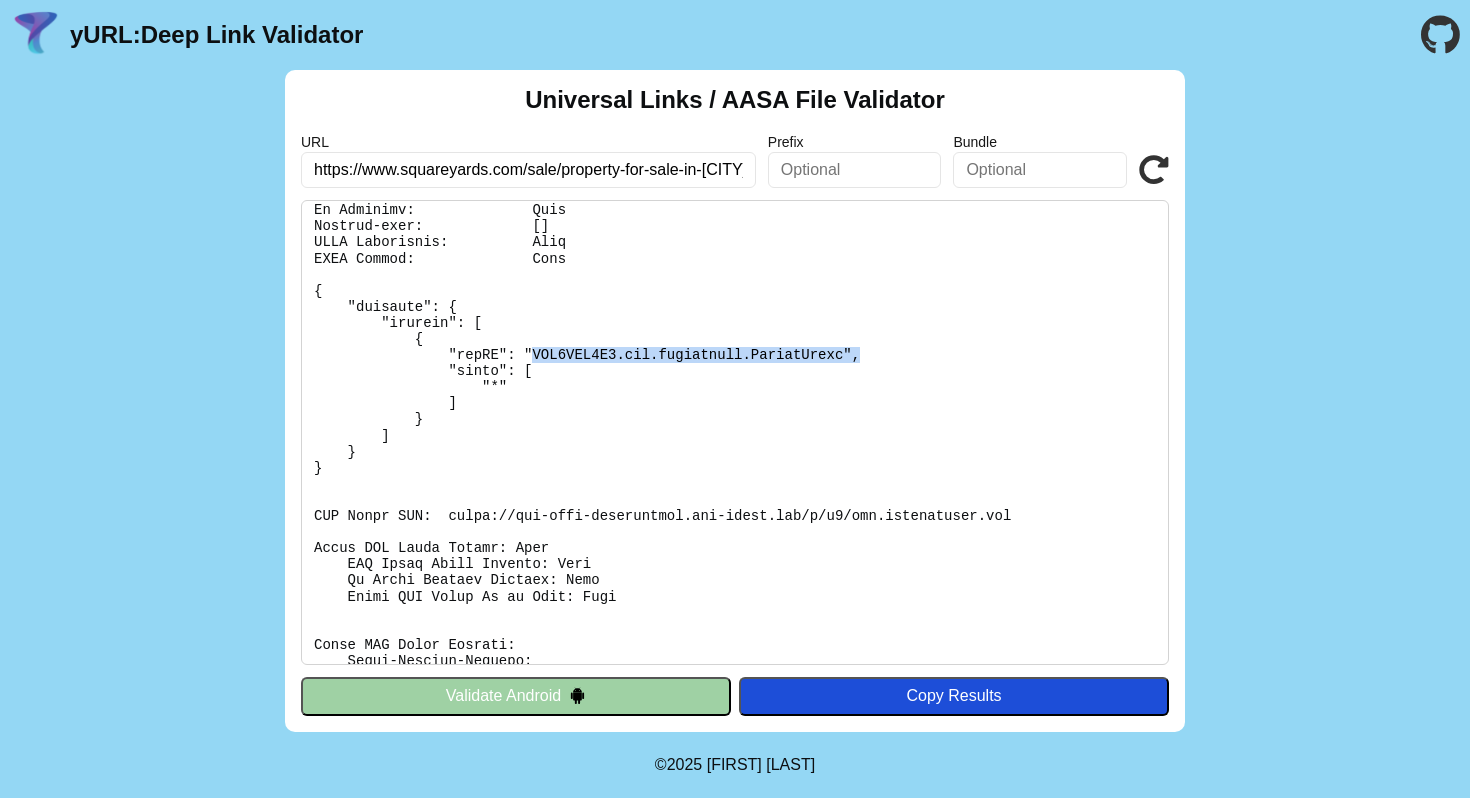 click at bounding box center [735, 432] 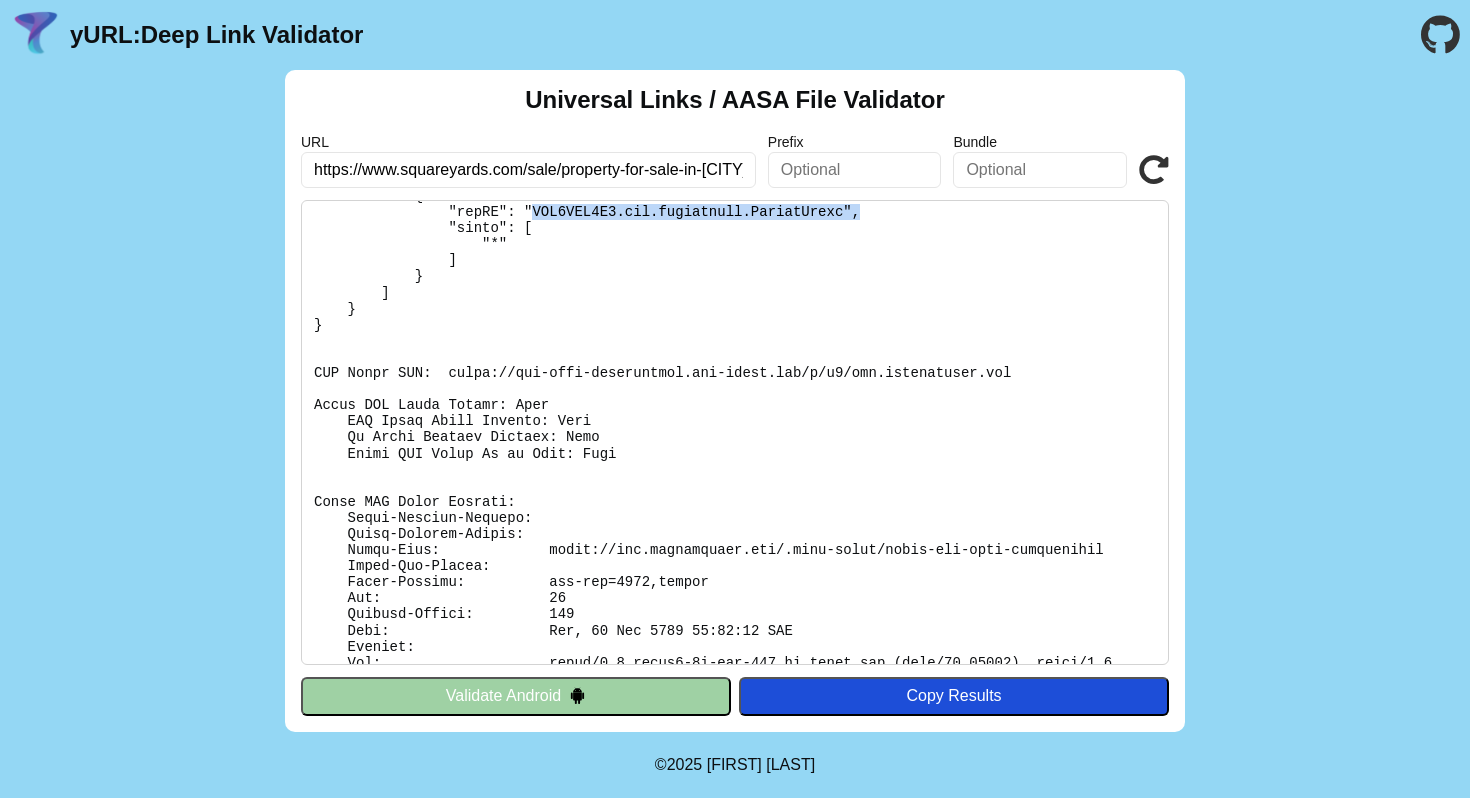 scroll, scrollTop: 269, scrollLeft: 0, axis: vertical 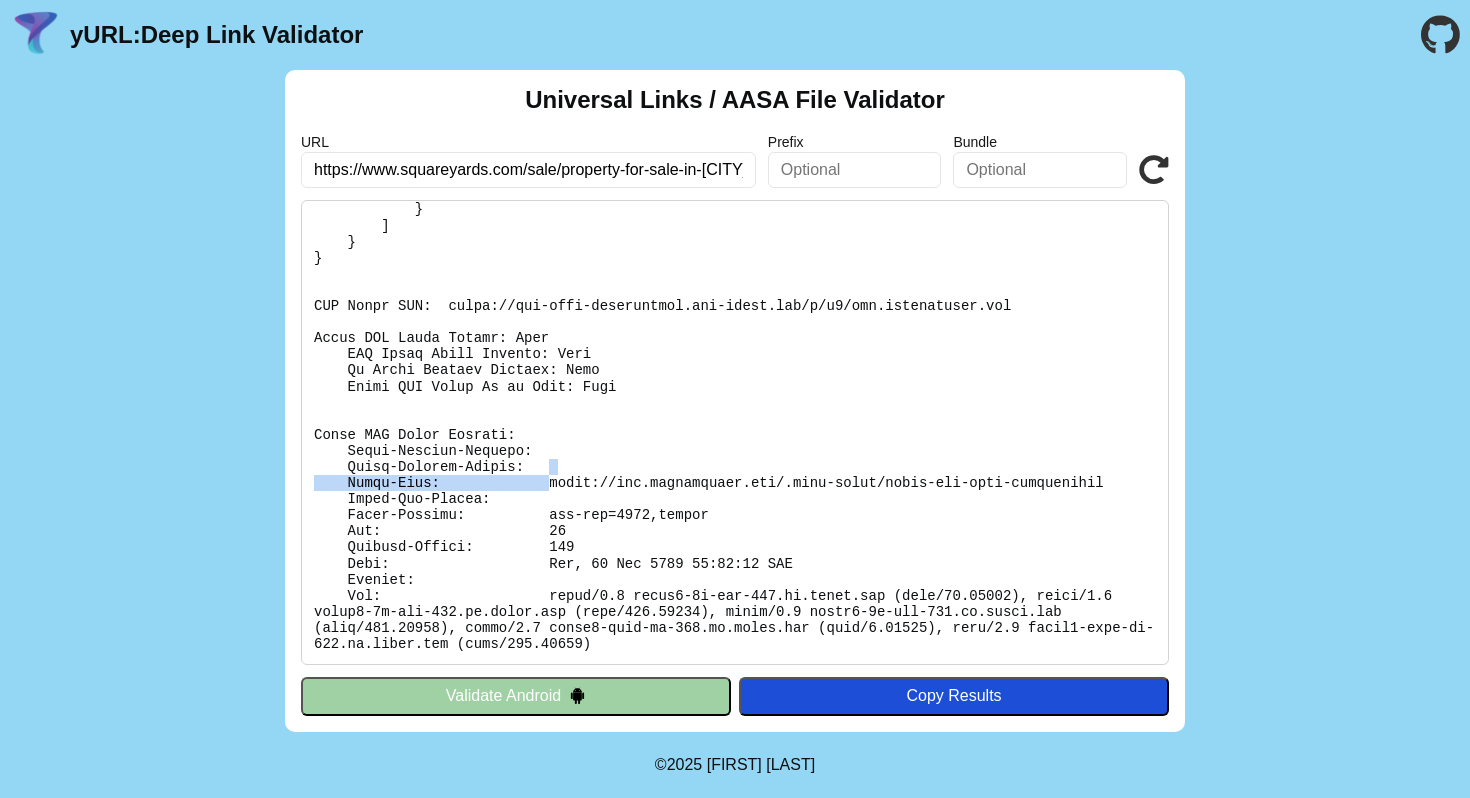 drag, startPoint x: 552, startPoint y: 482, endPoint x: 979, endPoint y: 462, distance: 427.46814 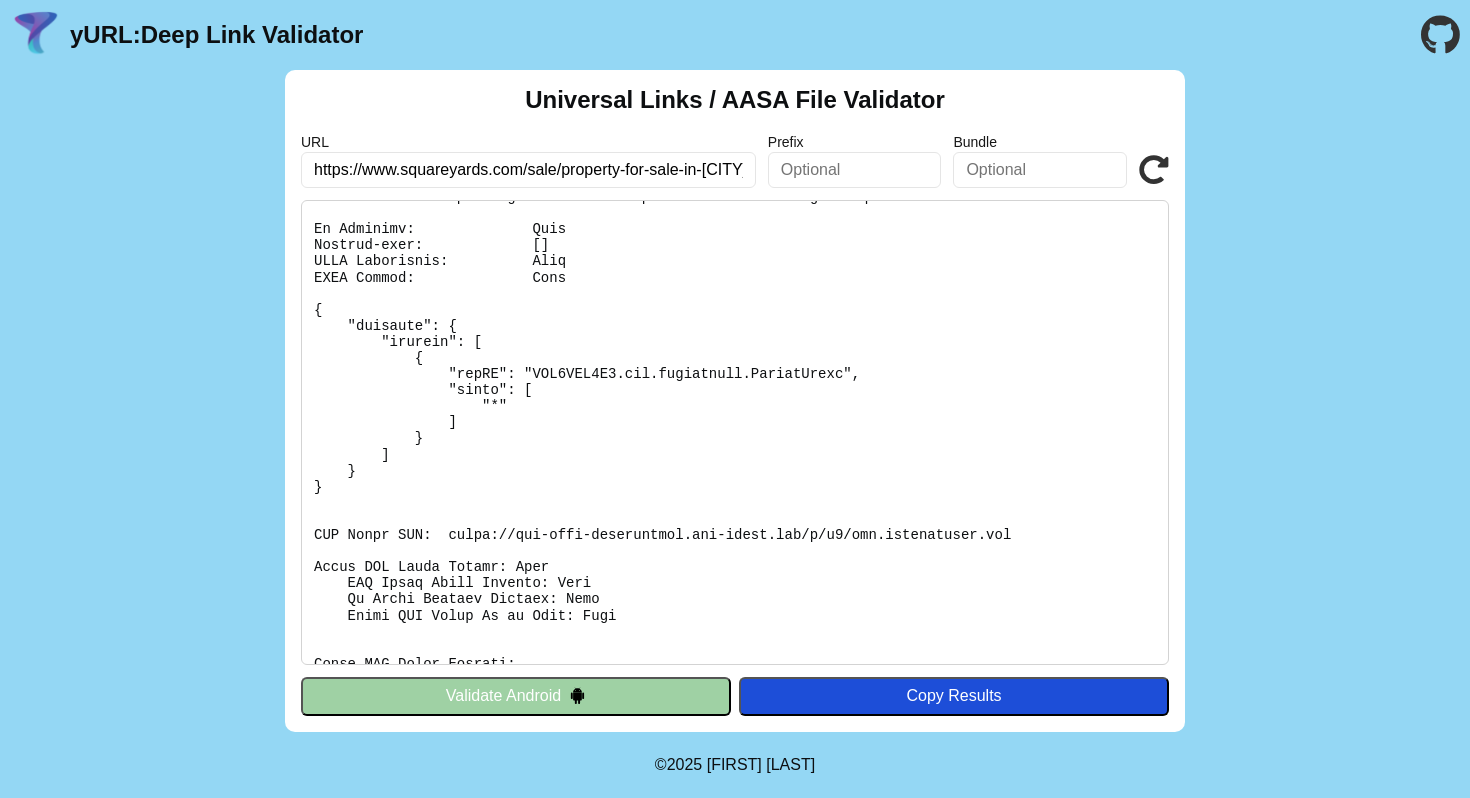 scroll, scrollTop: 0, scrollLeft: 0, axis: both 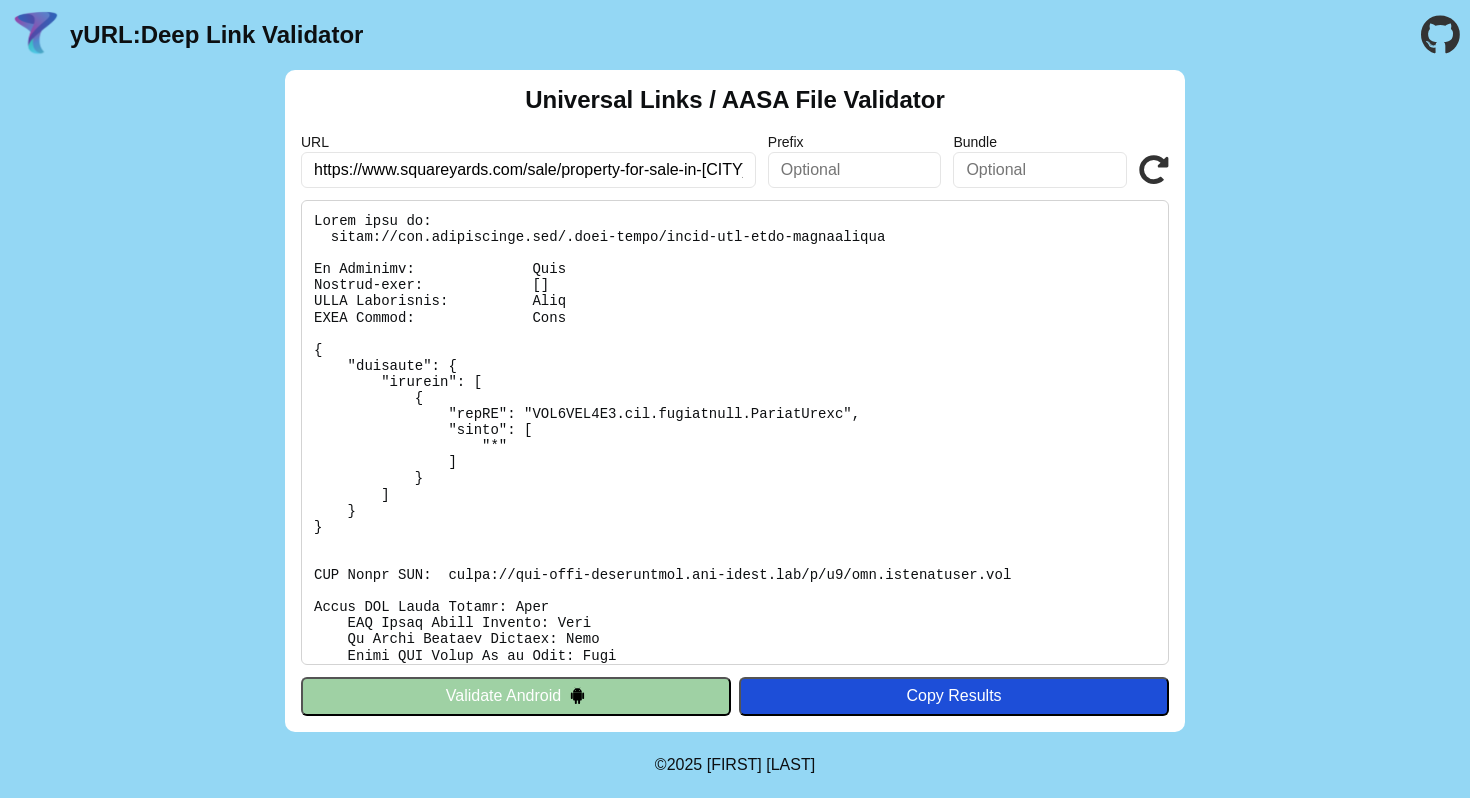 click on "Validate Android" at bounding box center (516, 696) 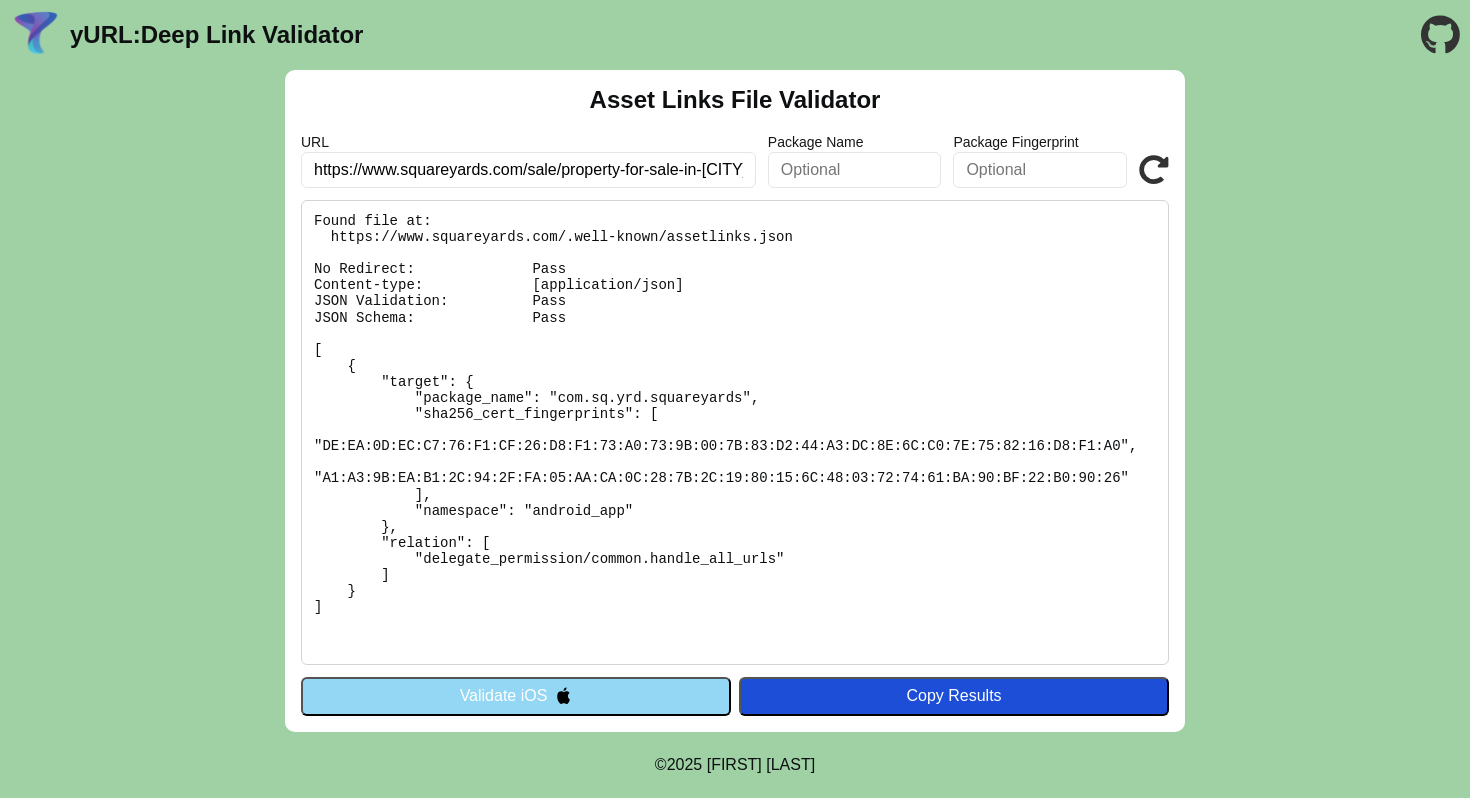 scroll, scrollTop: 0, scrollLeft: 0, axis: both 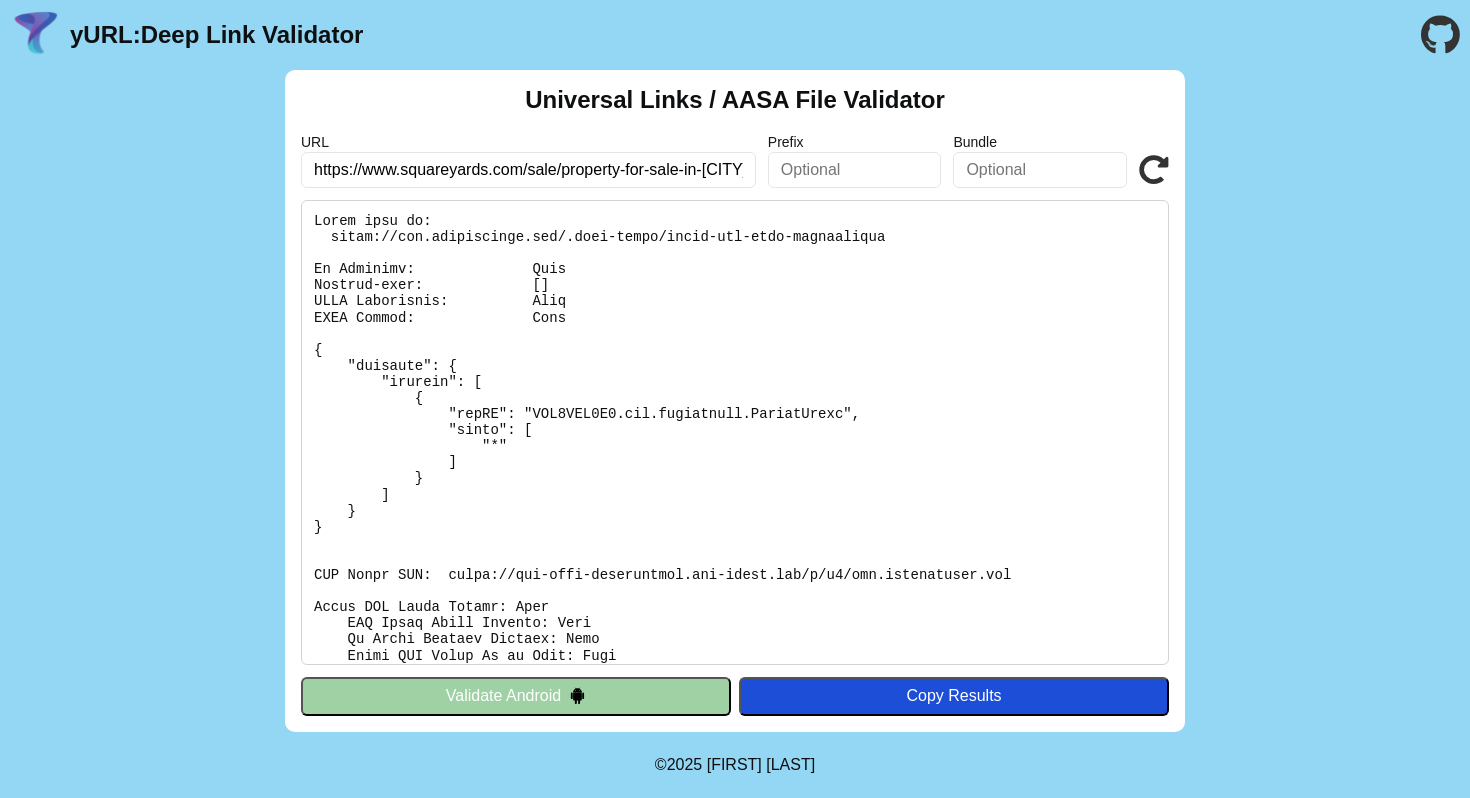 click on "Validate Android" at bounding box center [516, 696] 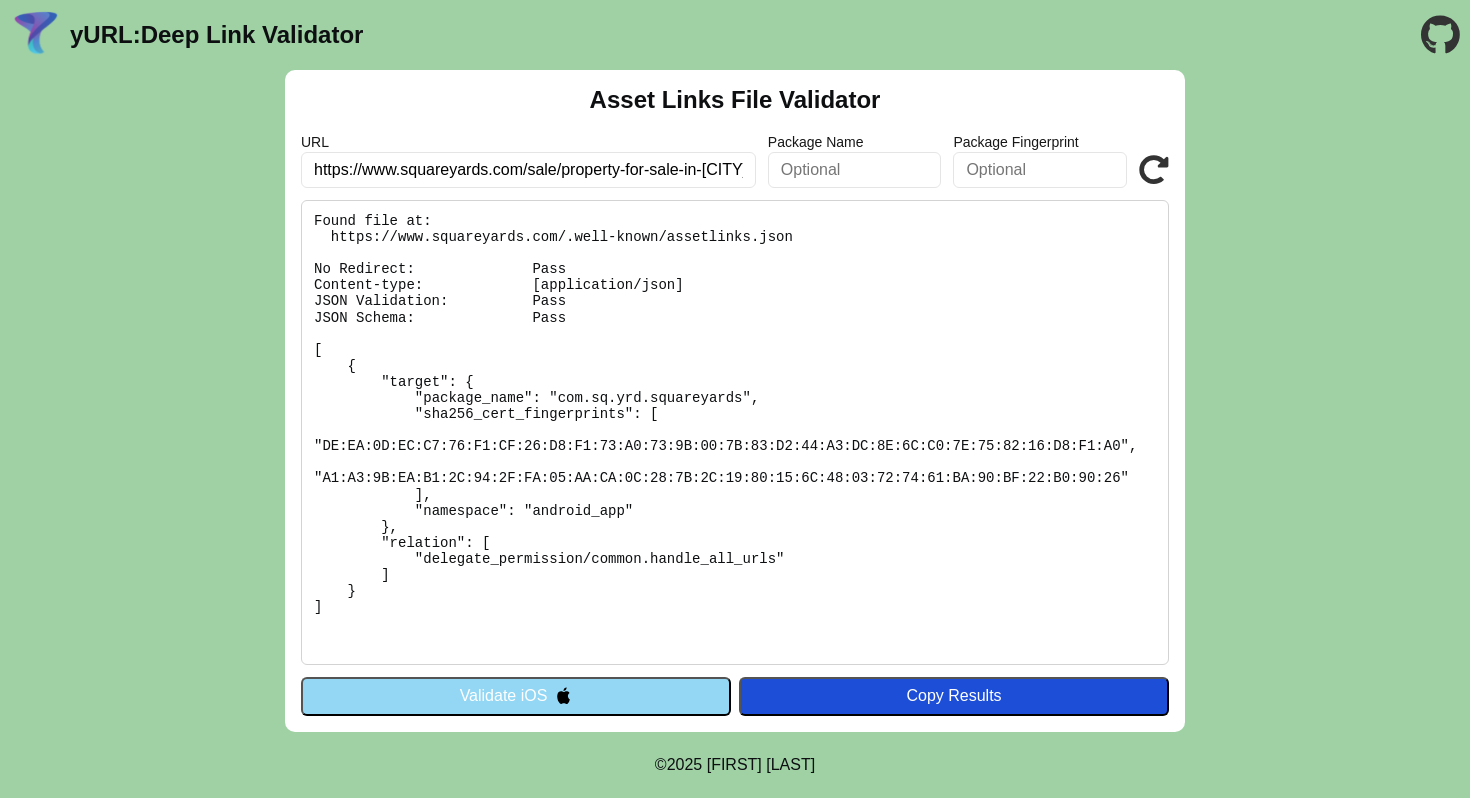 scroll, scrollTop: 0, scrollLeft: 0, axis: both 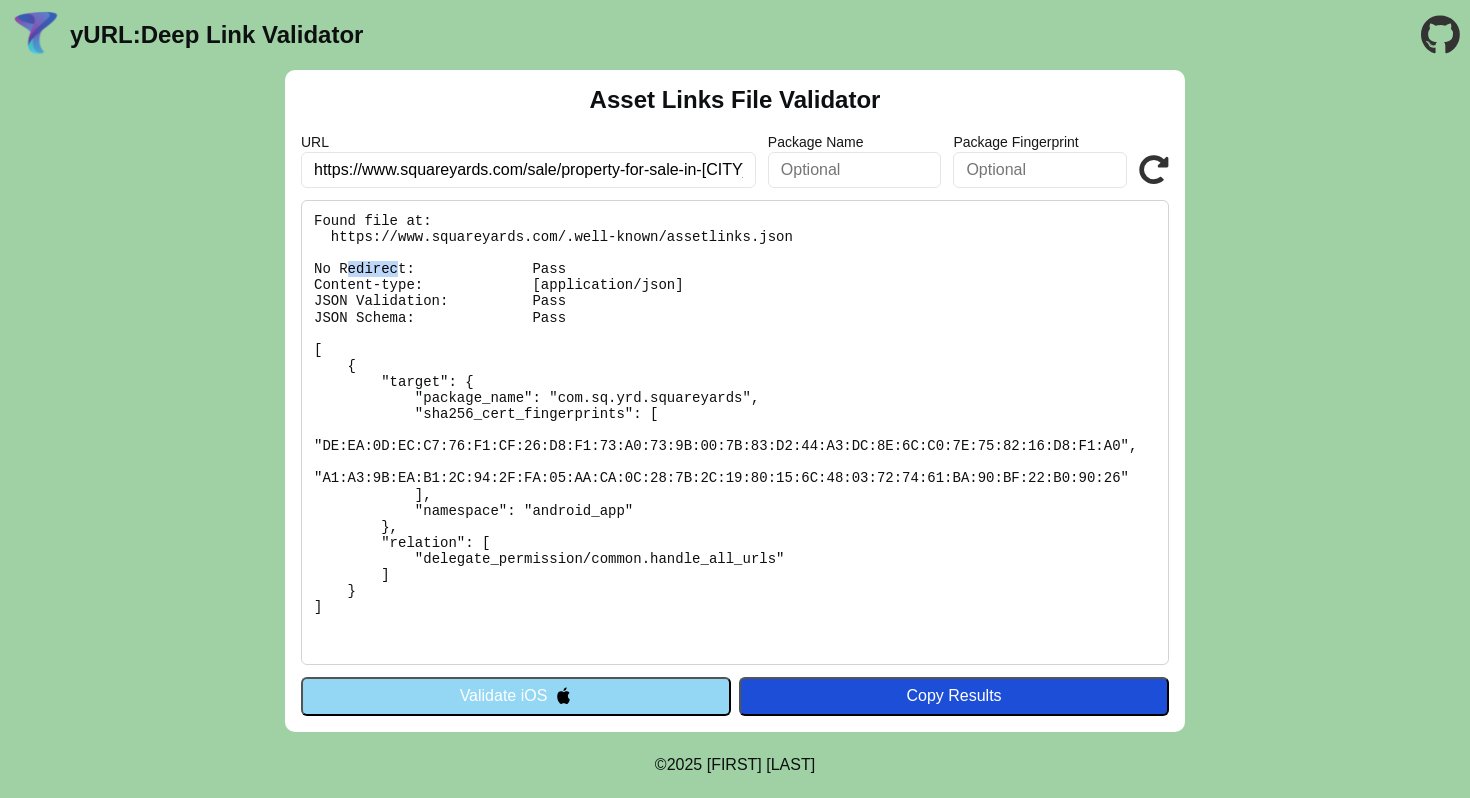 drag, startPoint x: 347, startPoint y: 271, endPoint x: 397, endPoint y: 266, distance: 50.24938 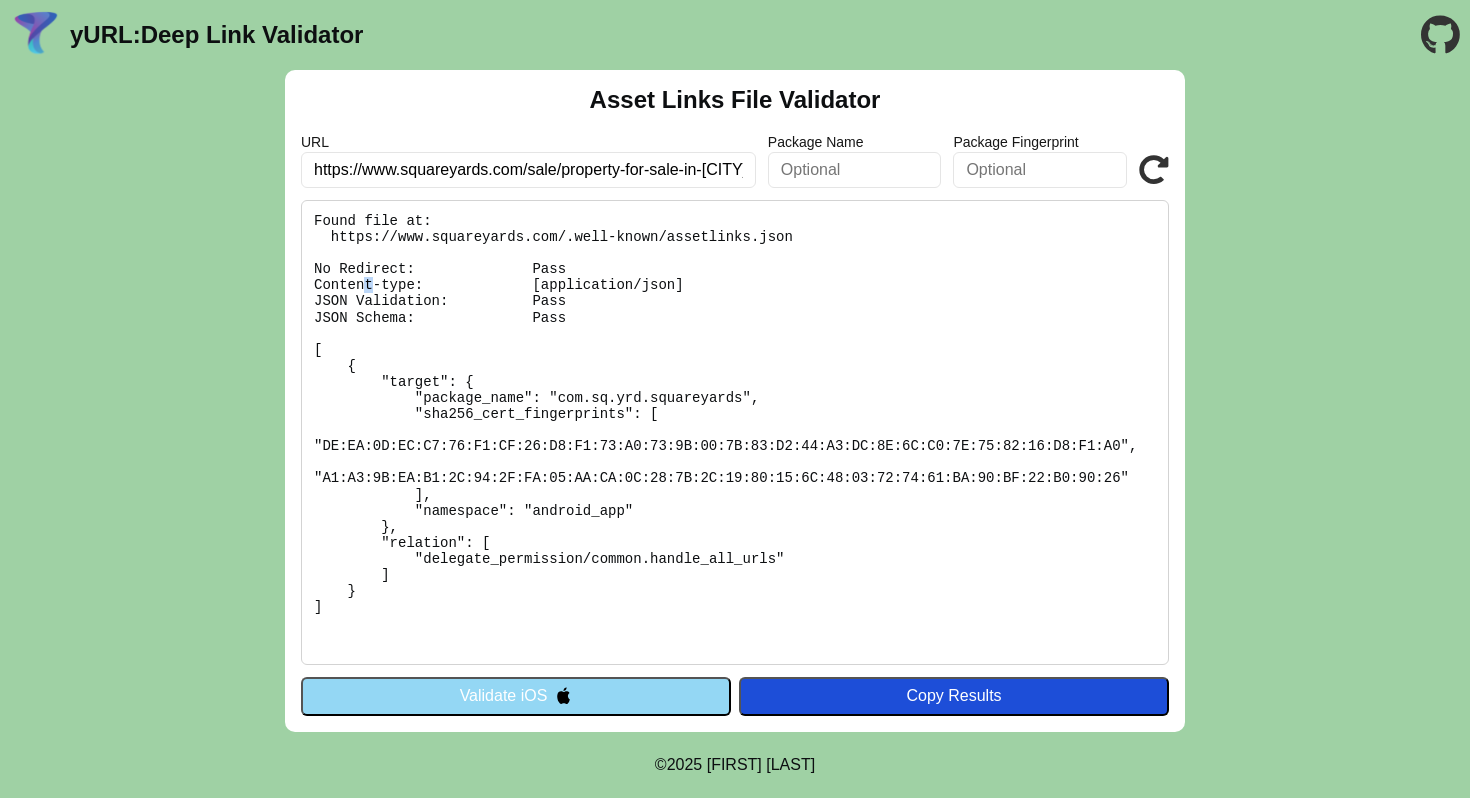 click on "Found file at:
https://www.squareyards.com/.well-known/assetlinks.json
No Redirect: 			  Pass
Content-type: 			  [application/json]
JSON Validation: 		  Pass
JSON Schema: 			  Pass
[
{
"target": {
"package_name": "com.sq.yrd.squareyards",
"sha256_cert_fingerprints": [
"DE:EA:0D:EC:C7:76:F1:CF:26:D8:F1:73:A0:73:9B:00:7B:83:D2:44:A3:DC:8E:6C:C0:7E:75:82:16:D8:F1:A0",
"A1:A3:9B:EA:B1:2C:94:2F:FA:05:AA:CA:0C:28:7B:2C:19:80:15:6C:48:03:72:74:61:BA:90:BF:22:B0:90:26"
],
"namespace": "android_app"
},
"relation": [
"delegate_permission/common.handle_all_urls"
]
}
]" at bounding box center (735, 432) 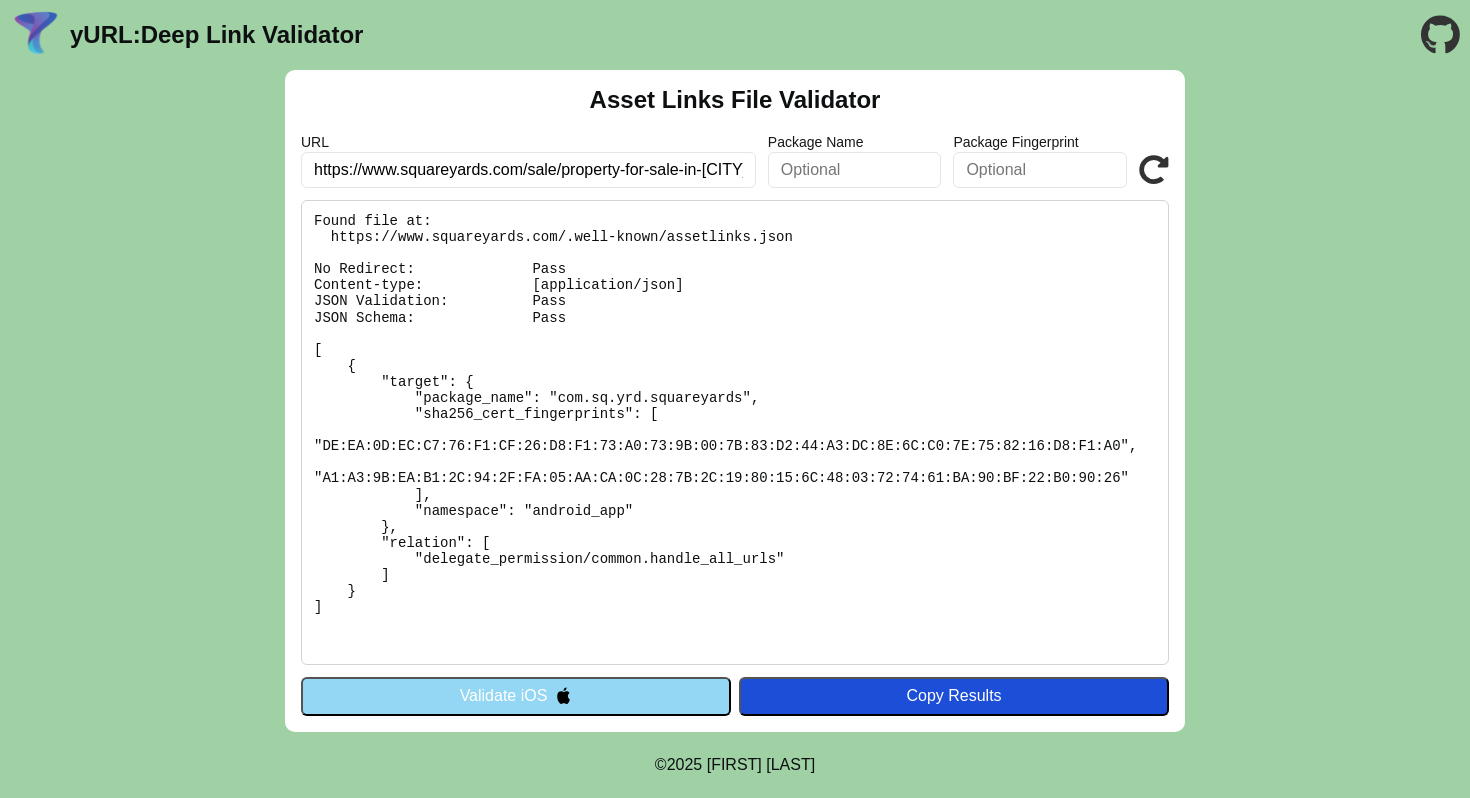 click on "Found file at:
https://www.squareyards.com/.well-known/assetlinks.json
No Redirect: 			  Pass
Content-type: 			  [application/json]
JSON Validation: 		  Pass
JSON Schema: 			  Pass
[
{
"target": {
"package_name": "com.sq.yrd.squareyards",
"sha256_cert_fingerprints": [
"DE:EA:0D:EC:C7:76:F1:CF:26:D8:F1:73:A0:73:9B:00:7B:83:D2:44:A3:DC:8E:6C:C0:7E:75:82:16:D8:F1:A0",
"A1:A3:9B:EA:B1:2C:94:2F:FA:05:AA:CA:0C:28:7B:2C:19:80:15:6C:48:03:72:74:61:BA:90:BF:22:B0:90:26"
],
"namespace": "android_app"
},
"relation": [
"delegate_permission/common.handle_all_urls"
]
}
]" at bounding box center [735, 432] 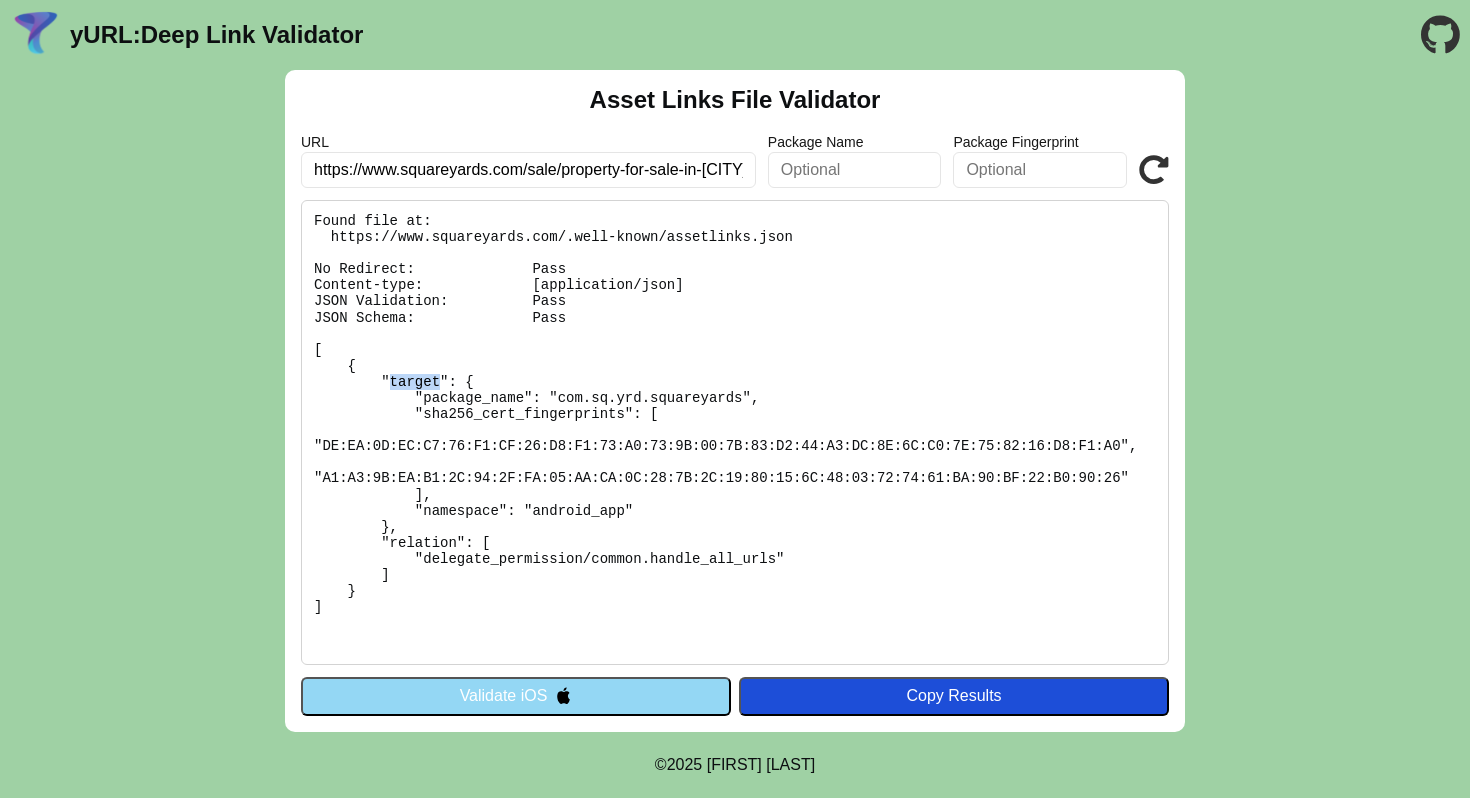 click on "Found file at:
https://www.squareyards.com/.well-known/assetlinks.json
No Redirect: 			  Pass
Content-type: 			  [application/json]
JSON Validation: 		  Pass
JSON Schema: 			  Pass
[
{
"target": {
"package_name": "com.sq.yrd.squareyards",
"sha256_cert_fingerprints": [
"DE:EA:0D:EC:C7:76:F1:CF:26:D8:F1:73:A0:73:9B:00:7B:83:D2:44:A3:DC:8E:6C:C0:7E:75:82:16:D8:F1:A0",
"A1:A3:9B:EA:B1:2C:94:2F:FA:05:AA:CA:0C:28:7B:2C:19:80:15:6C:48:03:72:74:61:BA:90:BF:22:B0:90:26"
],
"namespace": "android_app"
},
"relation": [
"delegate_permission/common.handle_all_urls"
]
}
]" at bounding box center (735, 432) 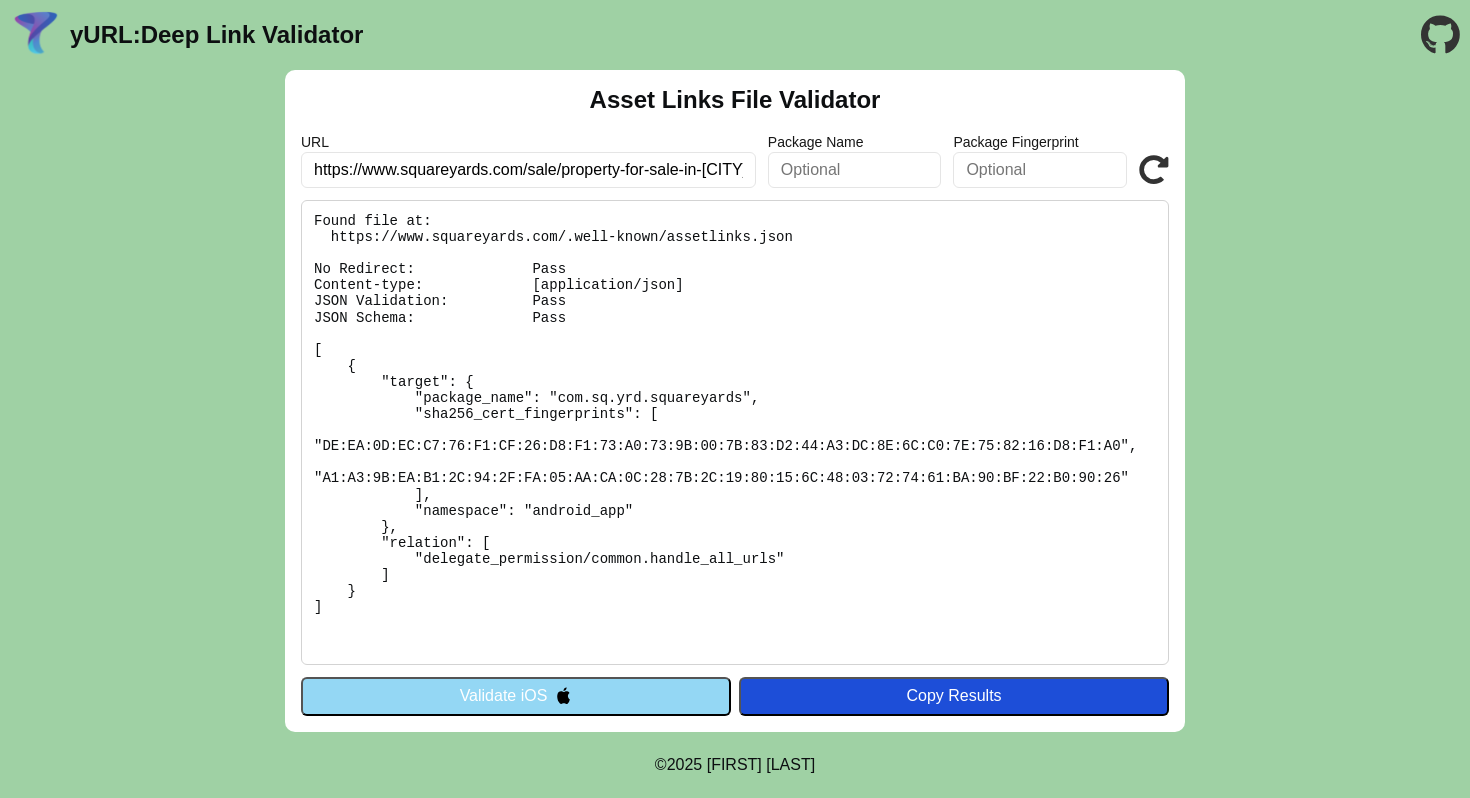 click on "Found file at:
https://www.squareyards.com/.well-known/assetlinks.json
No Redirect: 			  Pass
Content-type: 			  [application/json]
JSON Validation: 		  Pass
JSON Schema: 			  Pass
[
{
"target": {
"package_name": "com.sq.yrd.squareyards",
"sha256_cert_fingerprints": [
"DE:EA:0D:EC:C7:76:F1:CF:26:D8:F1:73:A0:73:9B:00:7B:83:D2:44:A3:DC:8E:6C:C0:7E:75:82:16:D8:F1:A0",
"A1:A3:9B:EA:B1:2C:94:2F:FA:05:AA:CA:0C:28:7B:2C:19:80:15:6C:48:03:72:74:61:BA:90:BF:22:B0:90:26"
],
"namespace": "android_app"
},
"relation": [
"delegate_permission/common.handle_all_urls"
]
}
]" at bounding box center [735, 432] 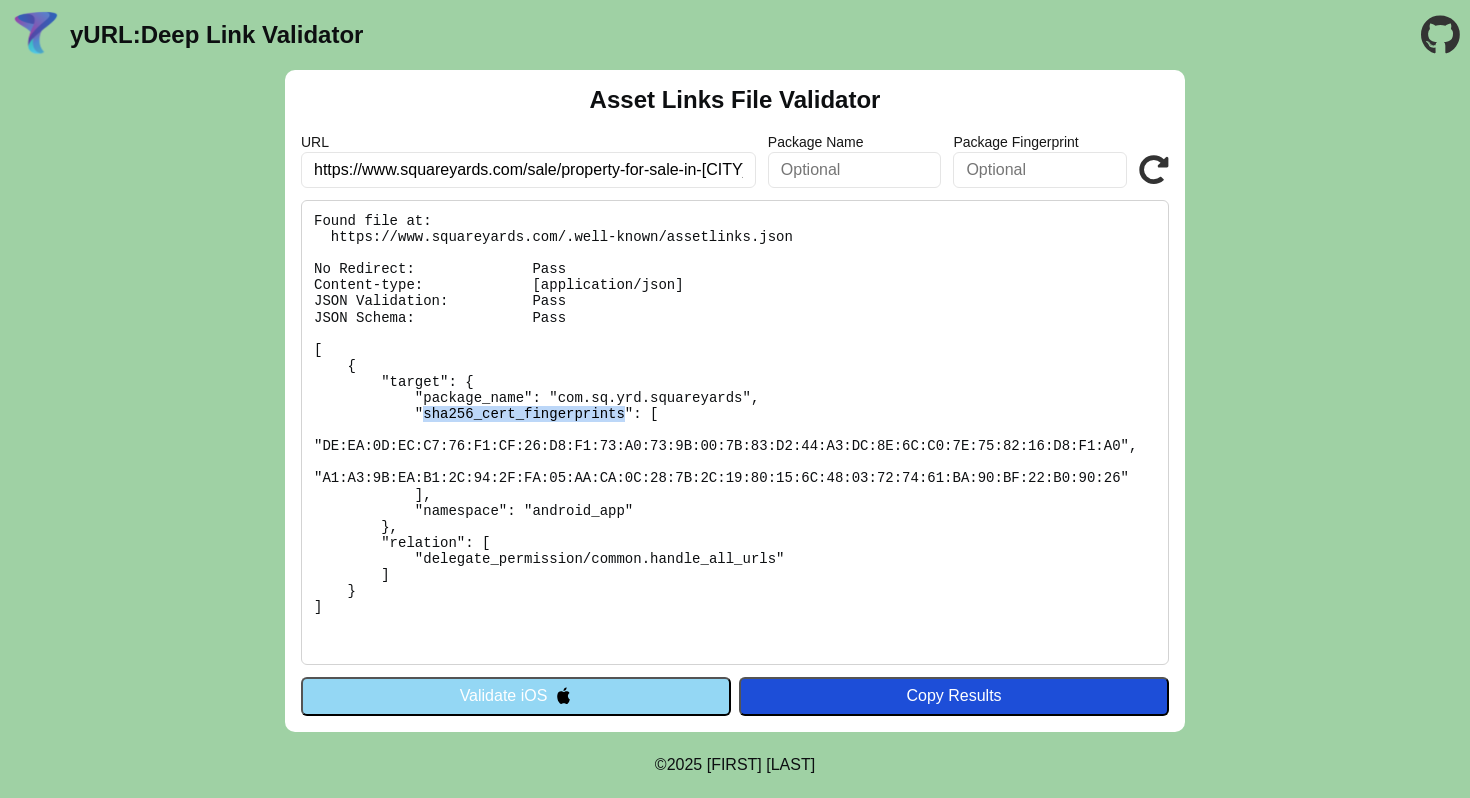 click on "Found file at:
https://www.squareyards.com/.well-known/assetlinks.json
No Redirect: 			  Pass
Content-type: 			  [application/json]
JSON Validation: 		  Pass
JSON Schema: 			  Pass
[
{
"target": {
"package_name": "com.sq.yrd.squareyards",
"sha256_cert_fingerprints": [
"DE:EA:0D:EC:C7:76:F1:CF:26:D8:F1:73:A0:73:9B:00:7B:83:D2:44:A3:DC:8E:6C:C0:7E:75:82:16:D8:F1:A0",
"A1:A3:9B:EA:B1:2C:94:2F:FA:05:AA:CA:0C:28:7B:2C:19:80:15:6C:48:03:72:74:61:BA:90:BF:22:B0:90:26"
],
"namespace": "android_app"
},
"relation": [
"delegate_permission/common.handle_all_urls"
]
}
]" at bounding box center [735, 432] 